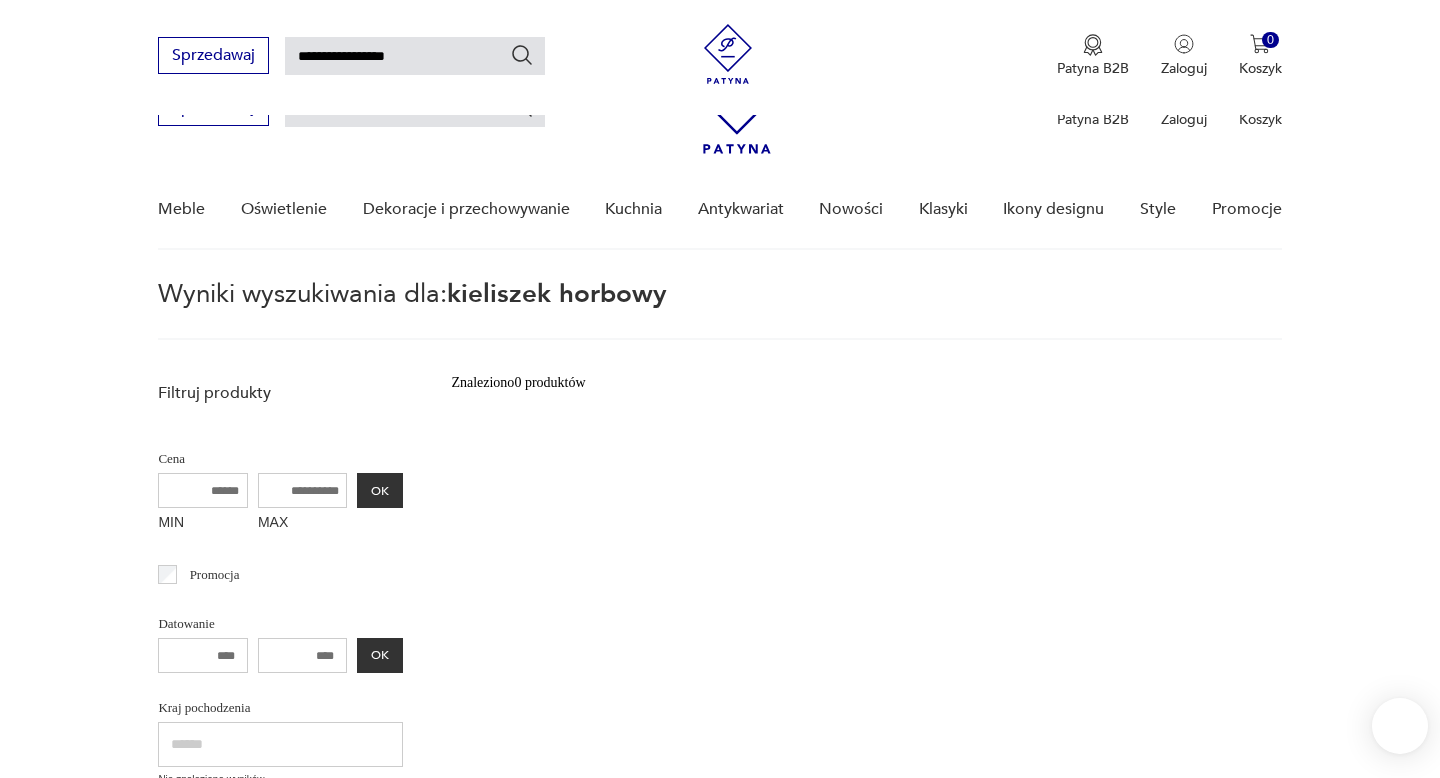 scroll, scrollTop: 800, scrollLeft: 0, axis: vertical 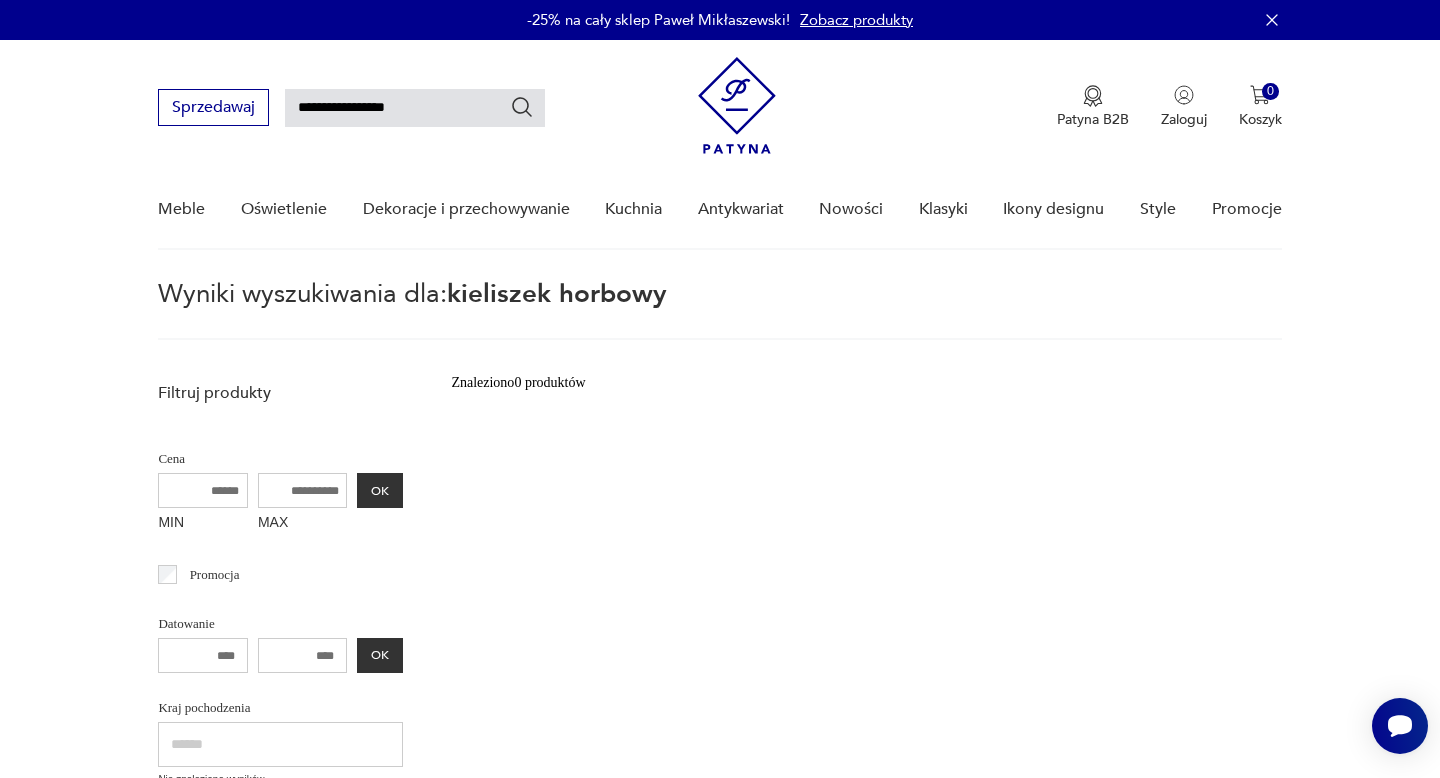 click on "**********" at bounding box center [415, 108] 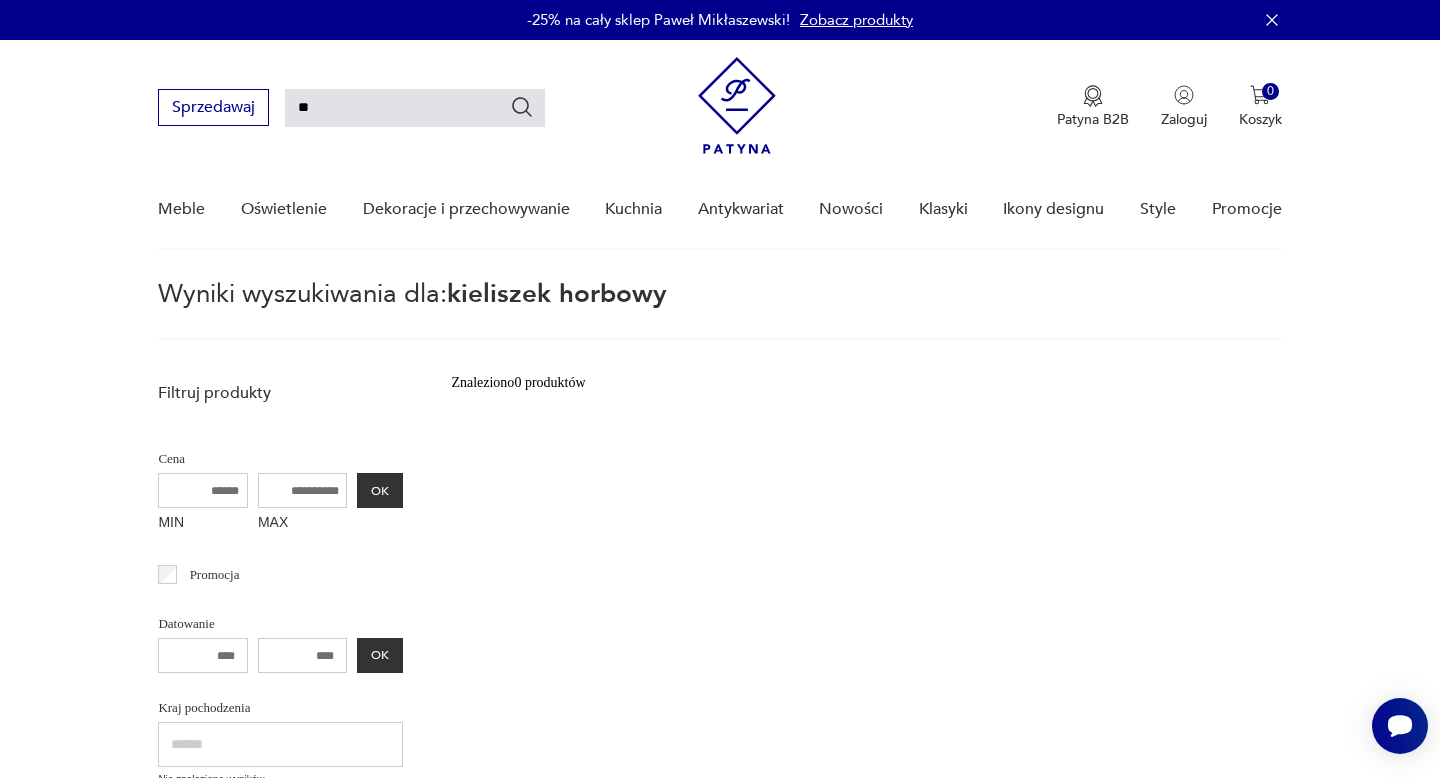 type on "*" 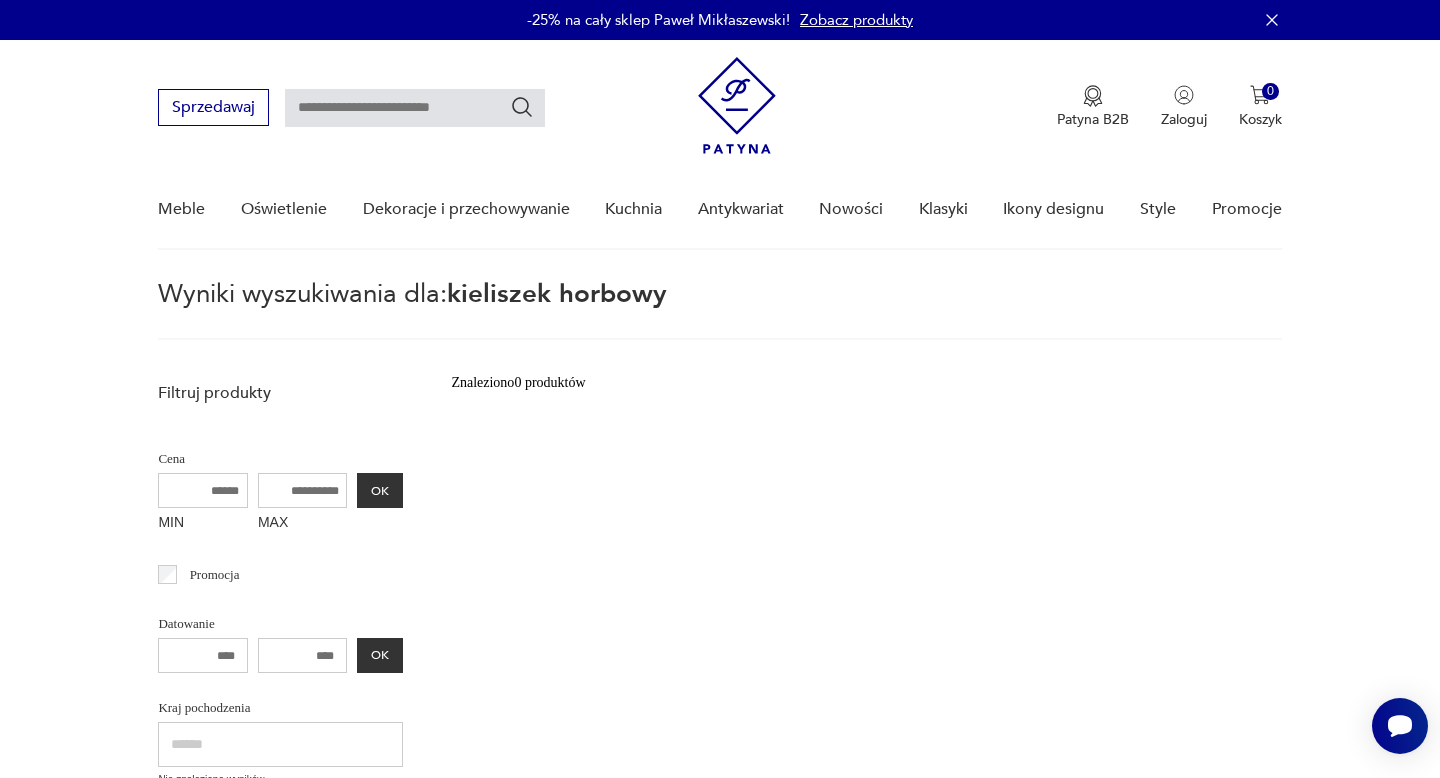 click at bounding box center [415, 108] 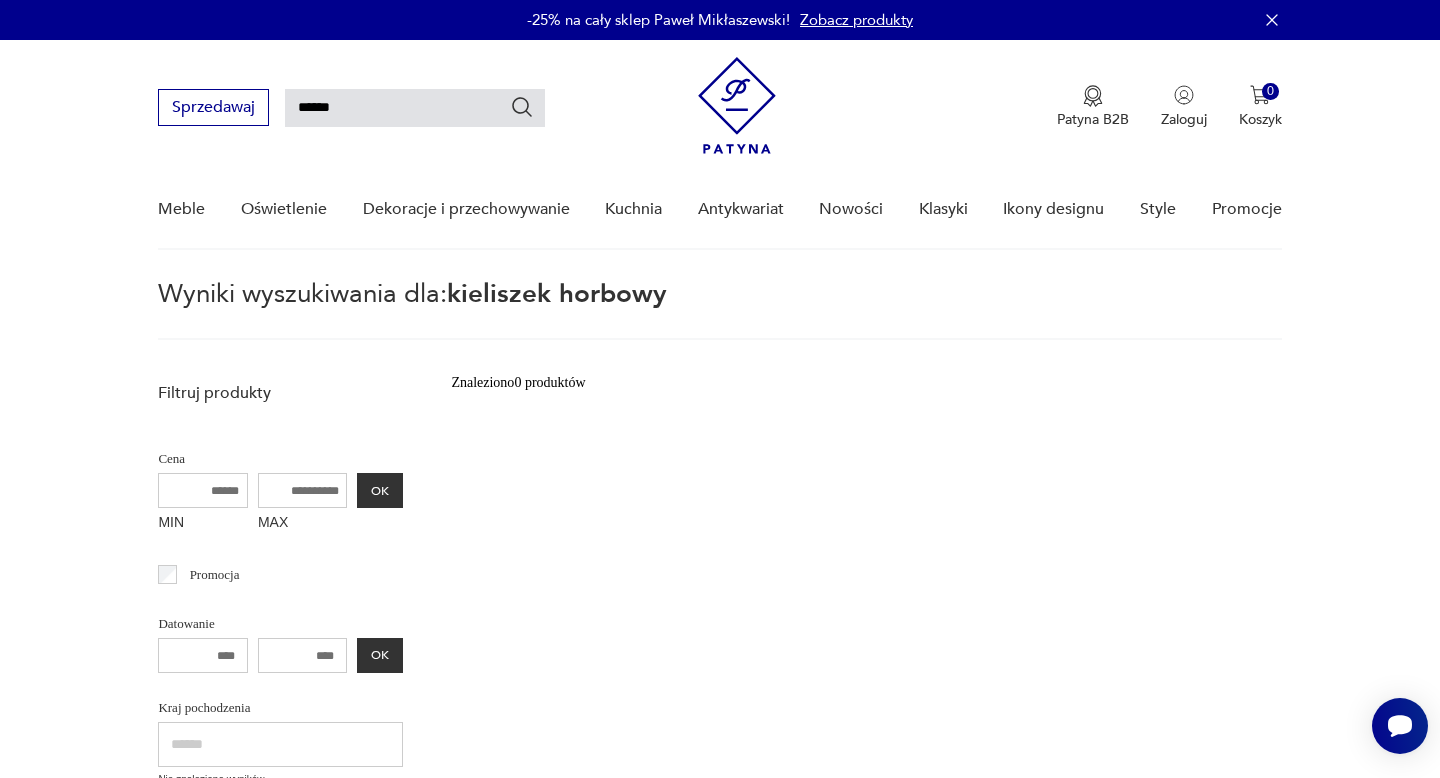 click 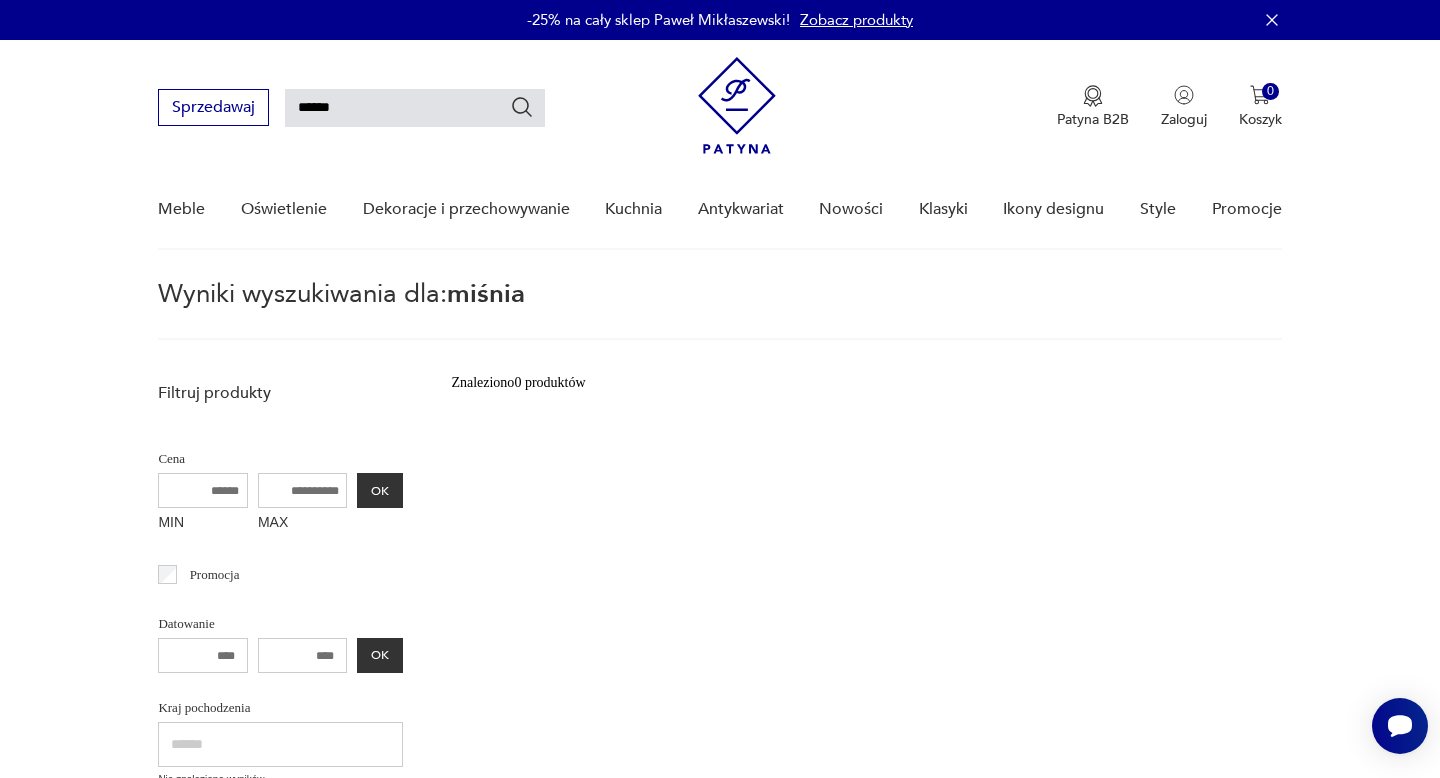 scroll, scrollTop: 71, scrollLeft: 0, axis: vertical 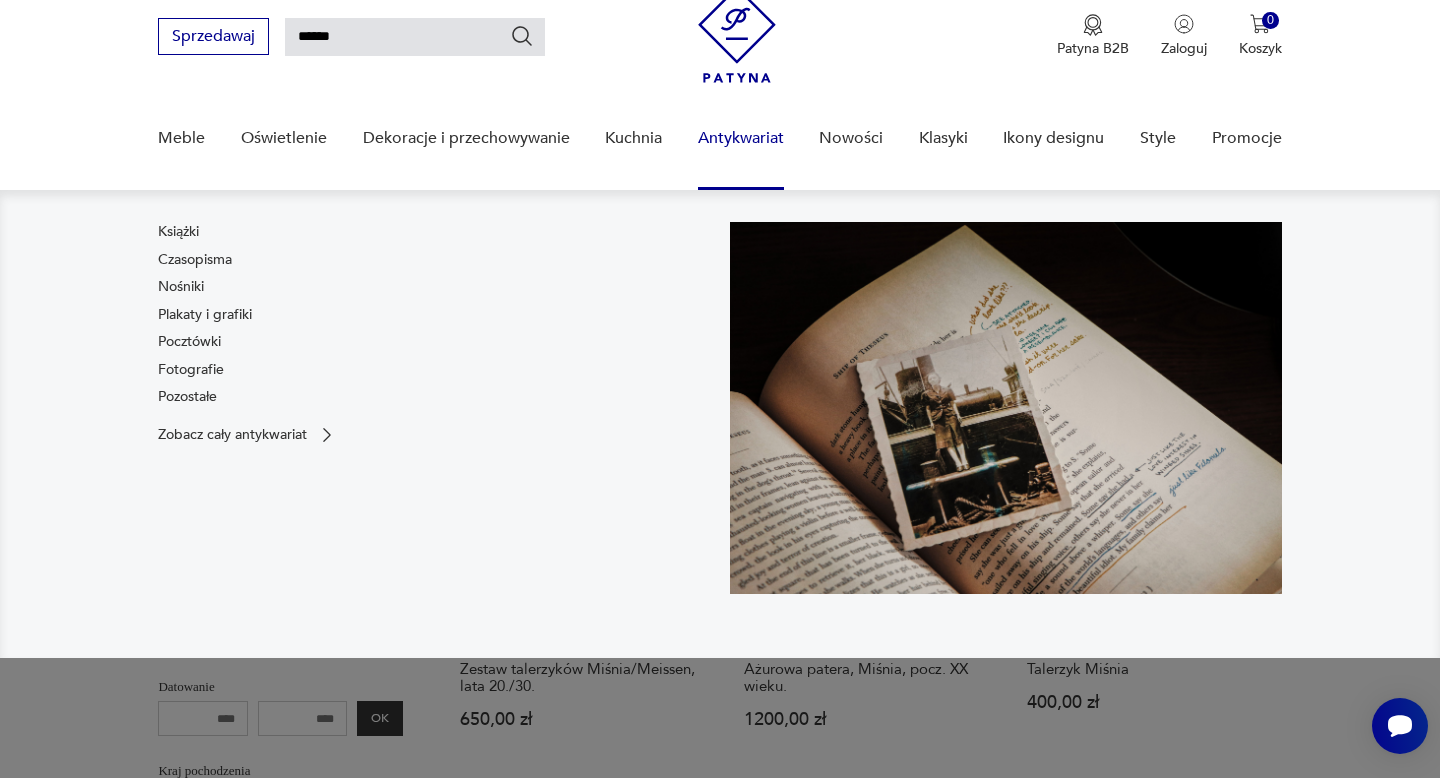 click on "Antykwariat" at bounding box center [741, 138] 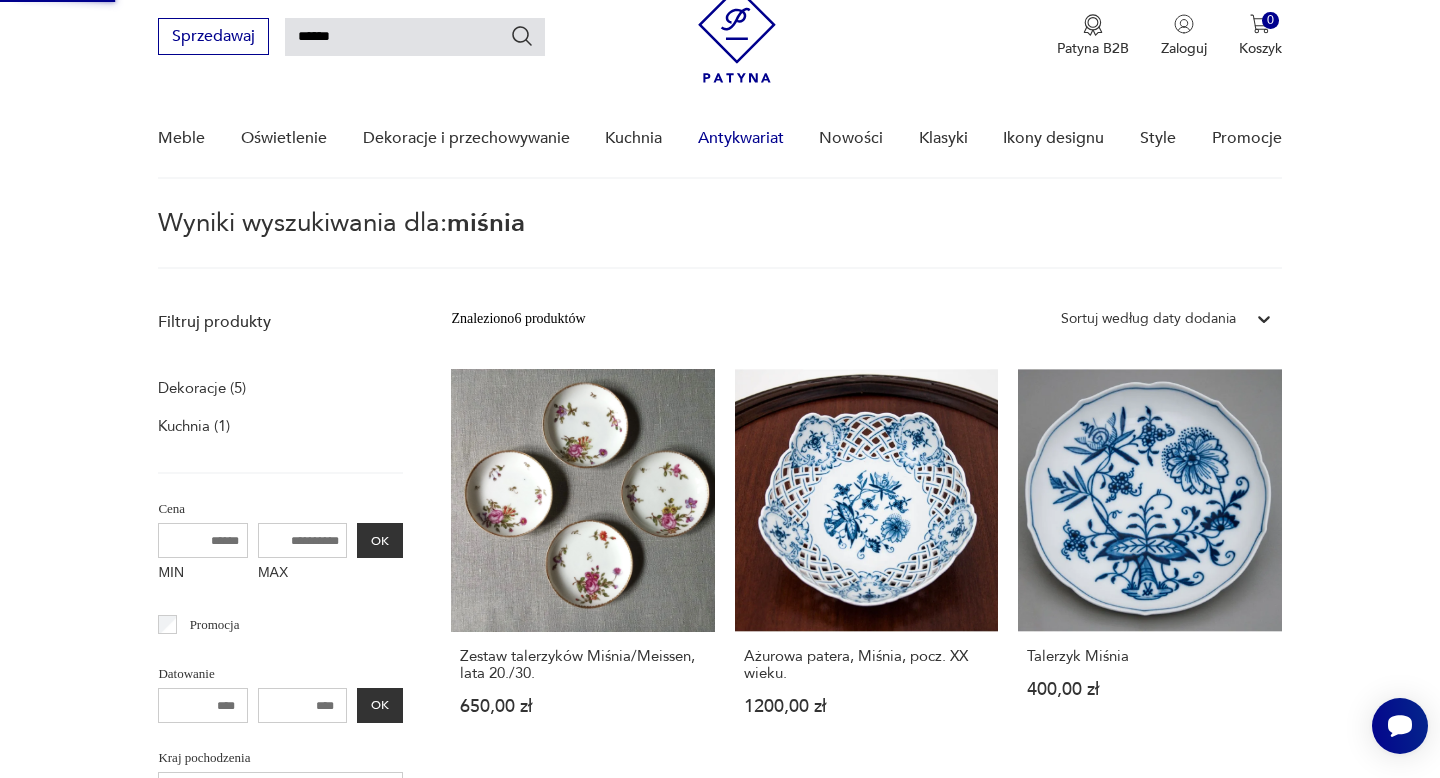 type 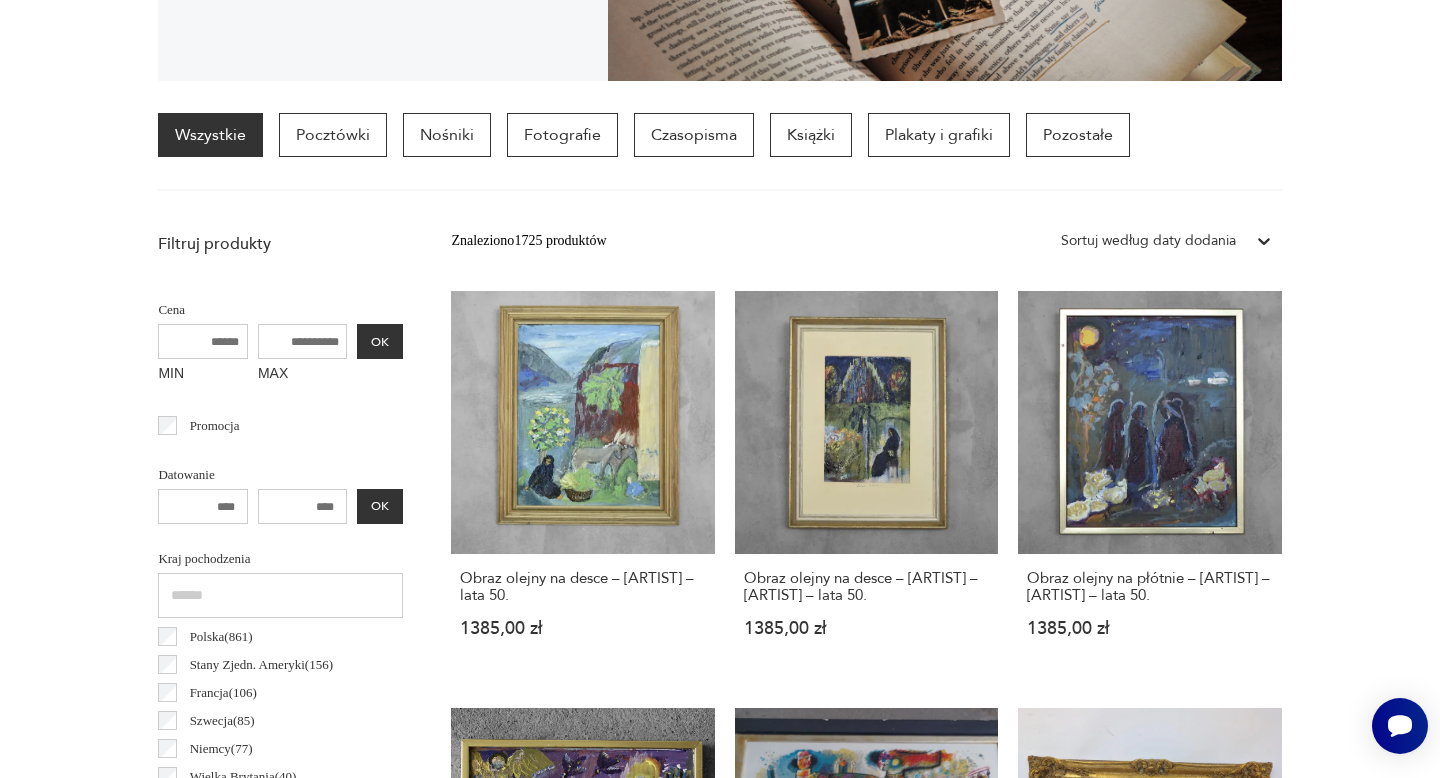 scroll, scrollTop: 0, scrollLeft: 0, axis: both 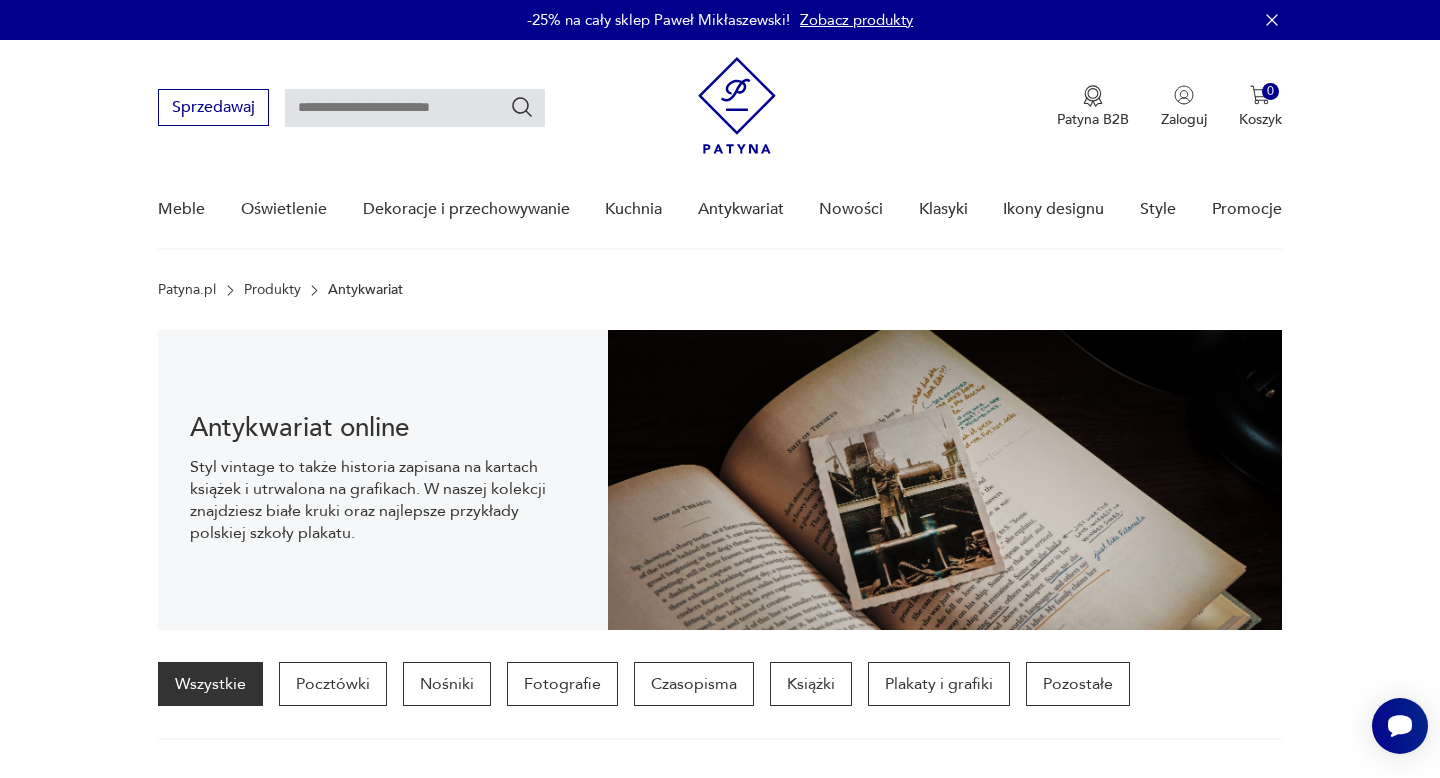 type on "******" 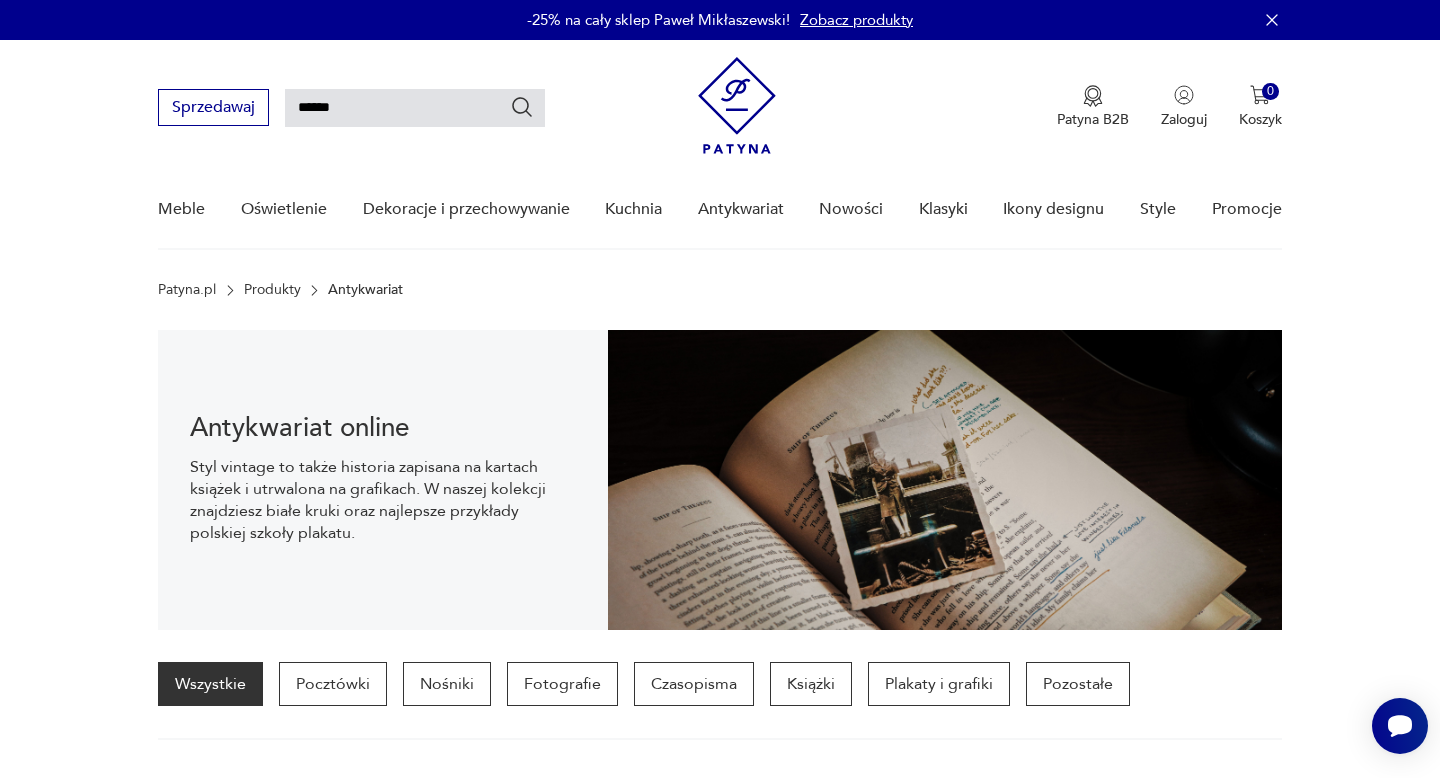 scroll, scrollTop: 71, scrollLeft: 0, axis: vertical 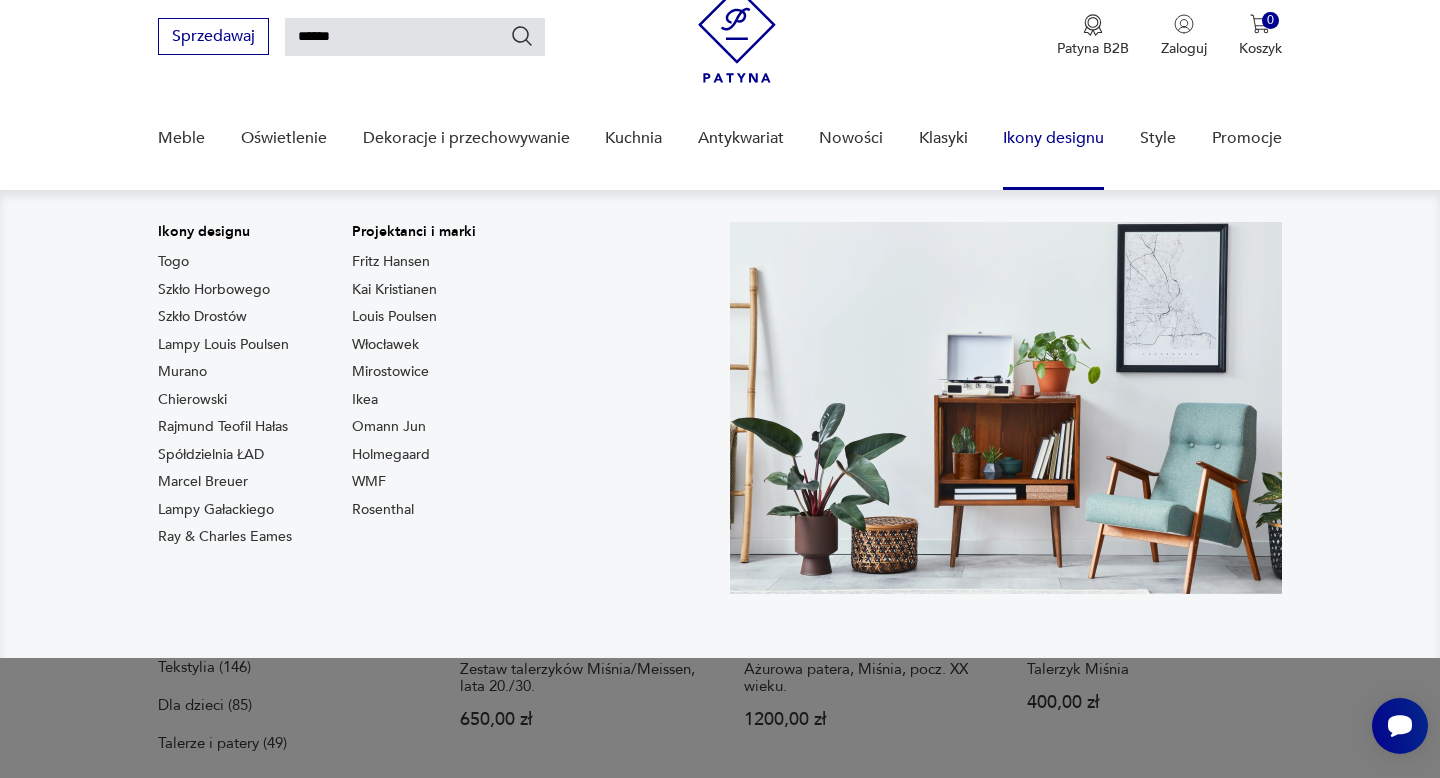 click on "Ikony designu" at bounding box center (1053, 138) 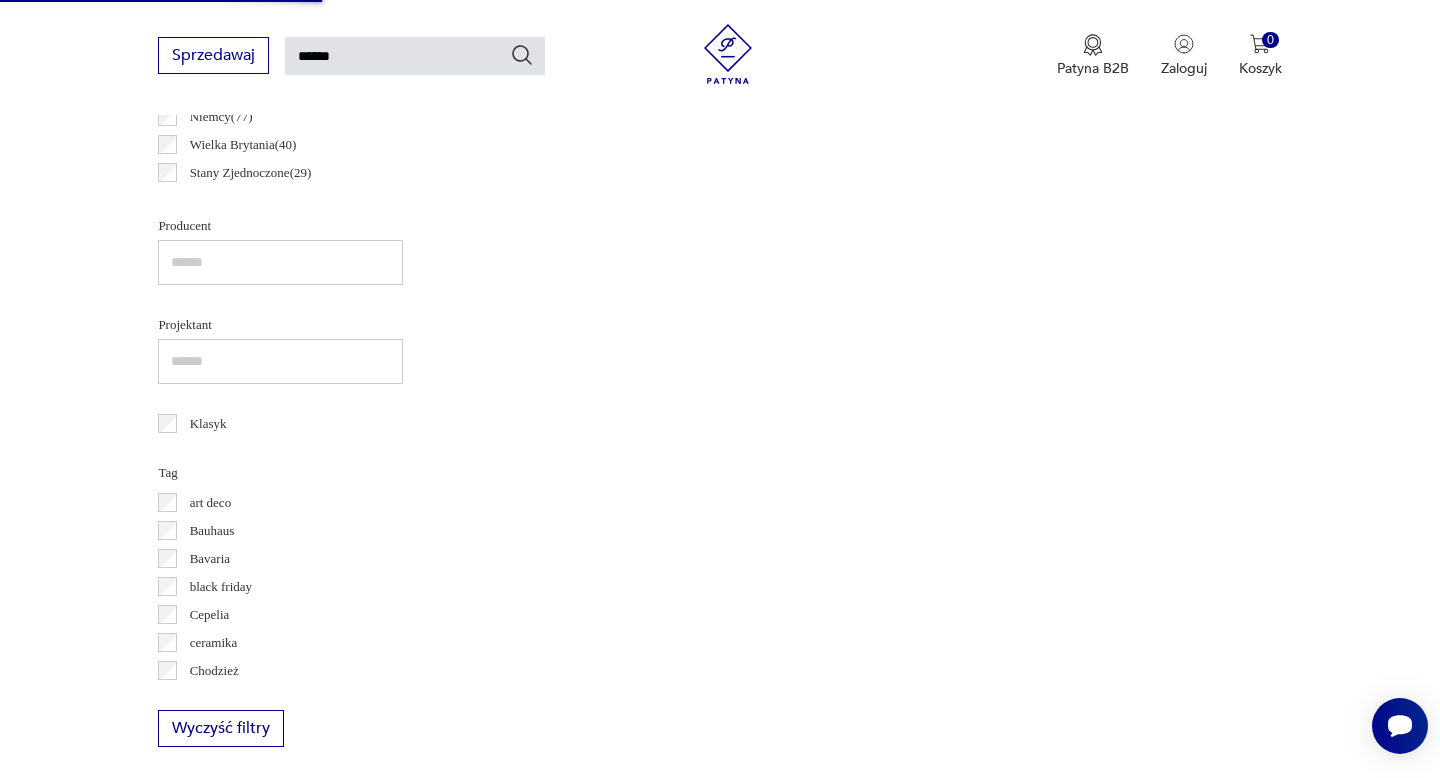scroll, scrollTop: 1212, scrollLeft: 0, axis: vertical 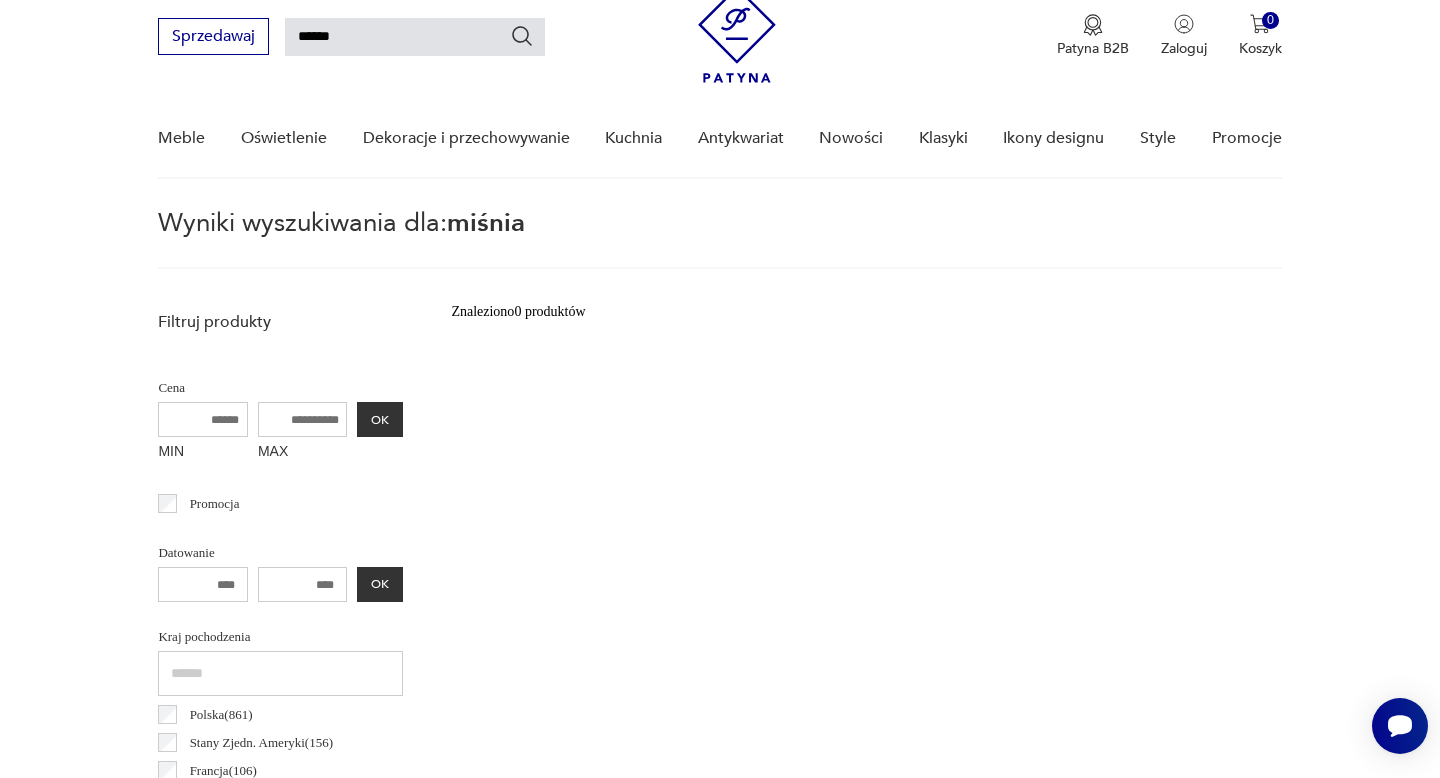 click on "******" at bounding box center [415, 37] 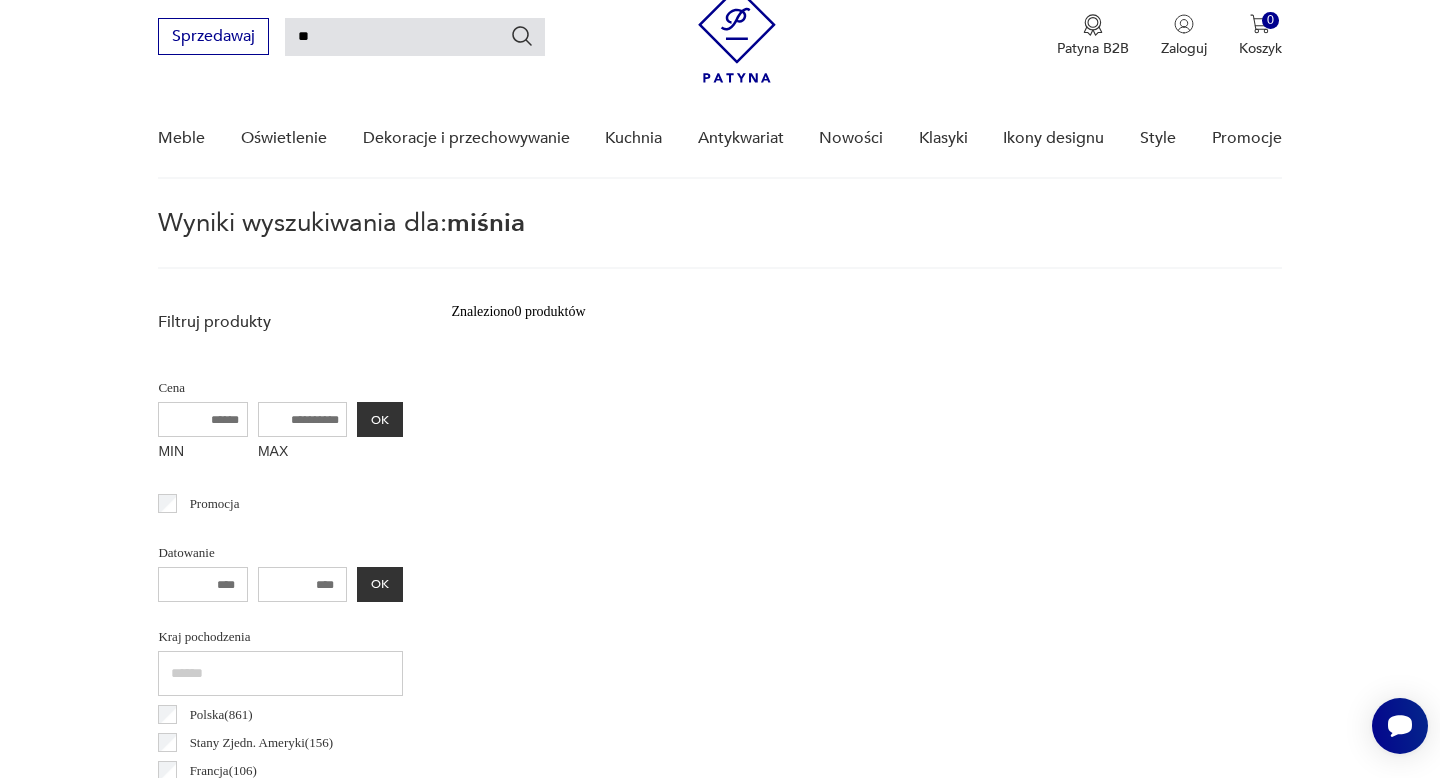 type on "*" 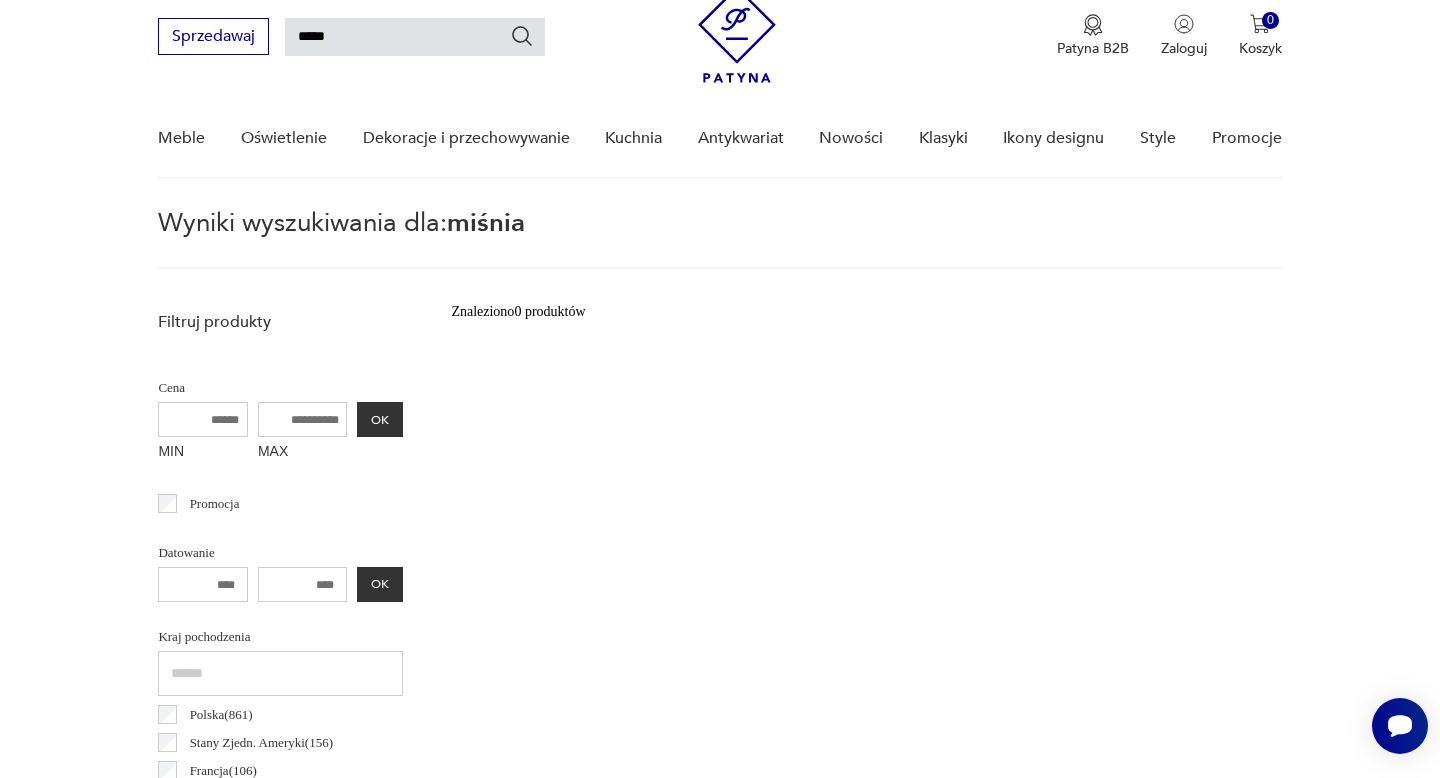 type on "*****" 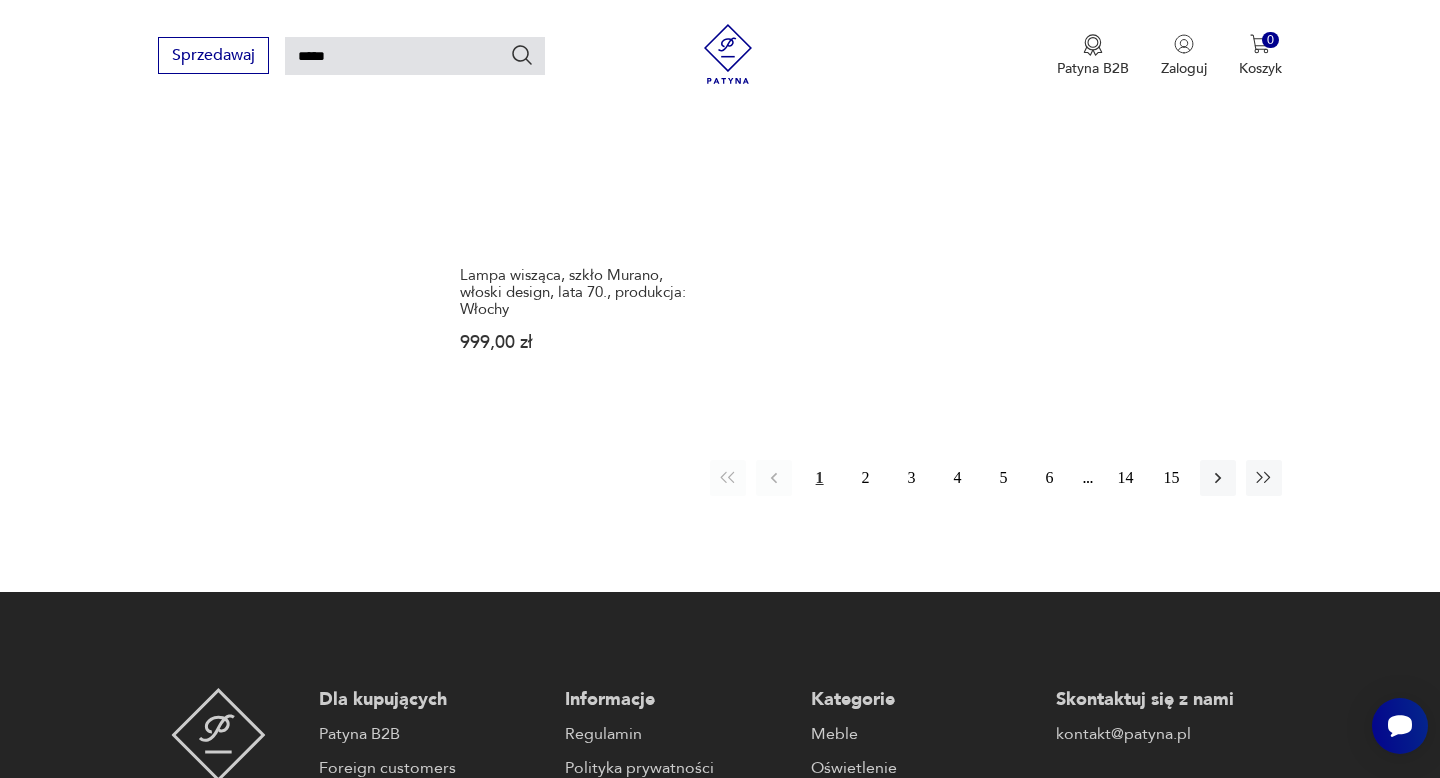 scroll, scrollTop: 2622, scrollLeft: 0, axis: vertical 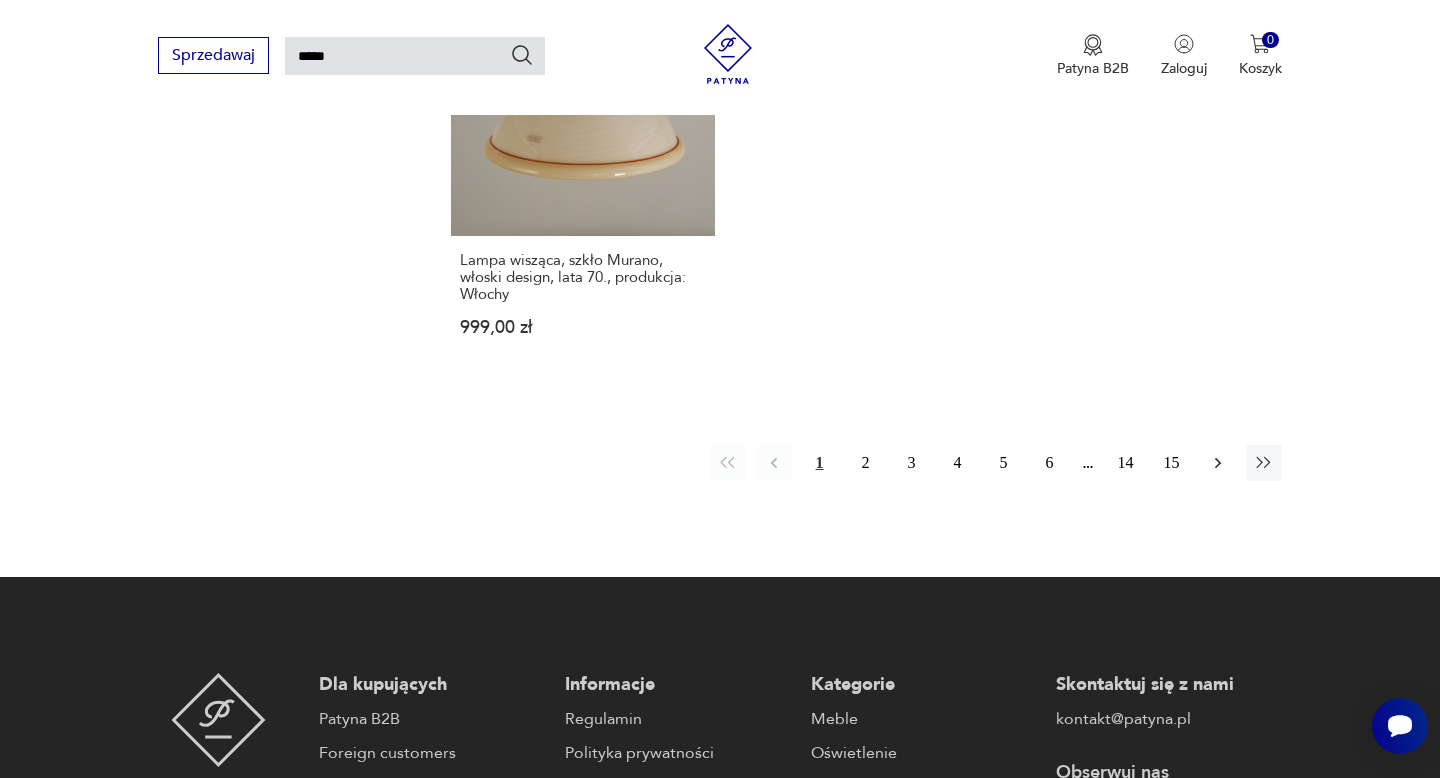 click 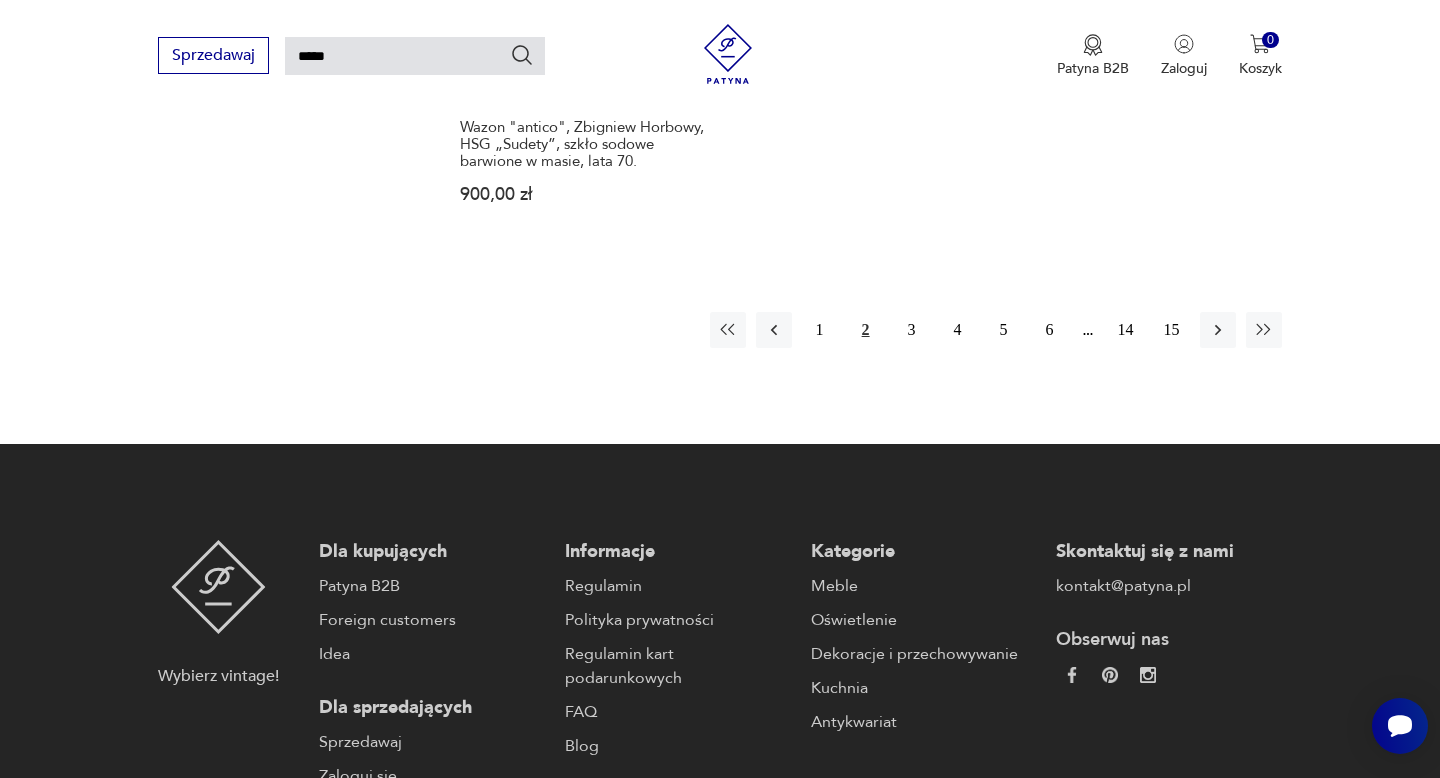 scroll, scrollTop: 2900, scrollLeft: 0, axis: vertical 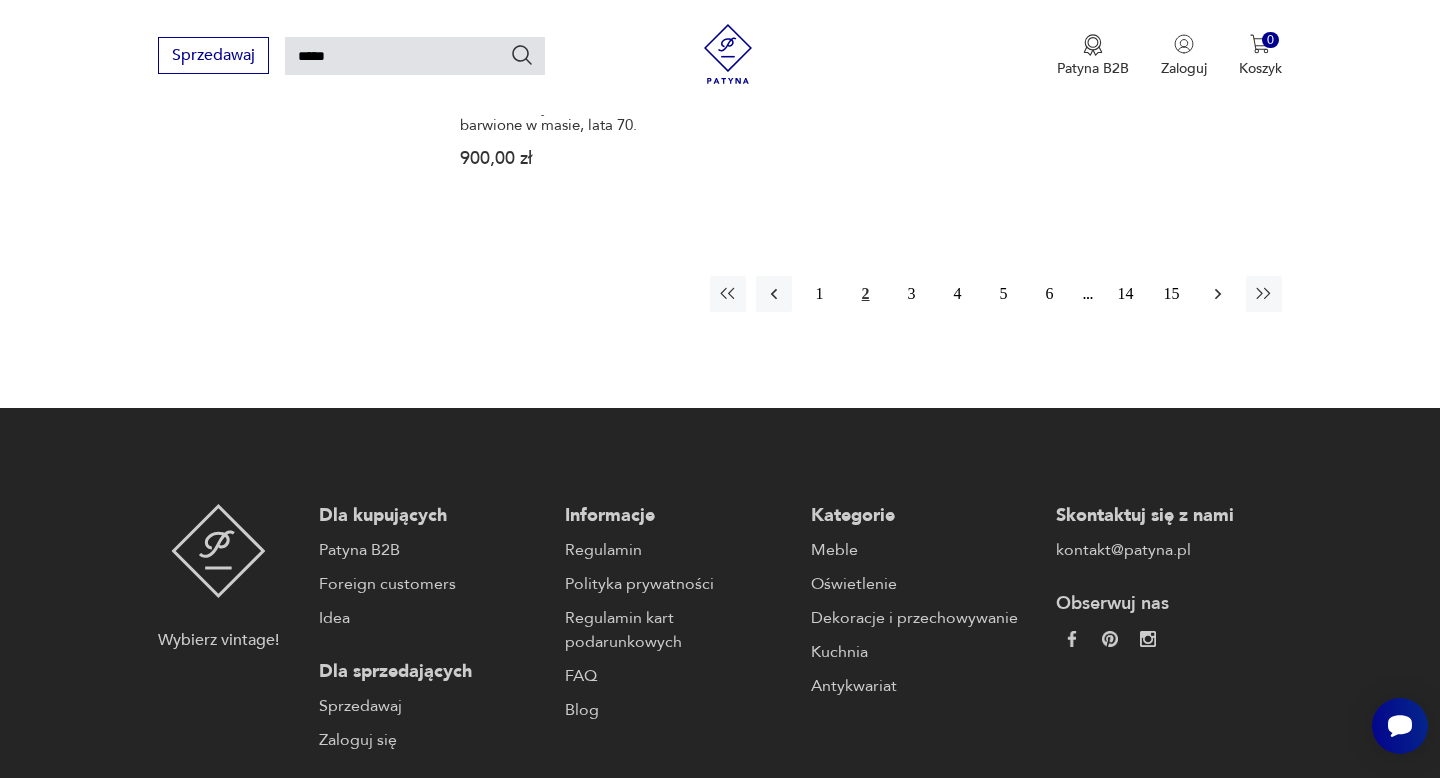 click 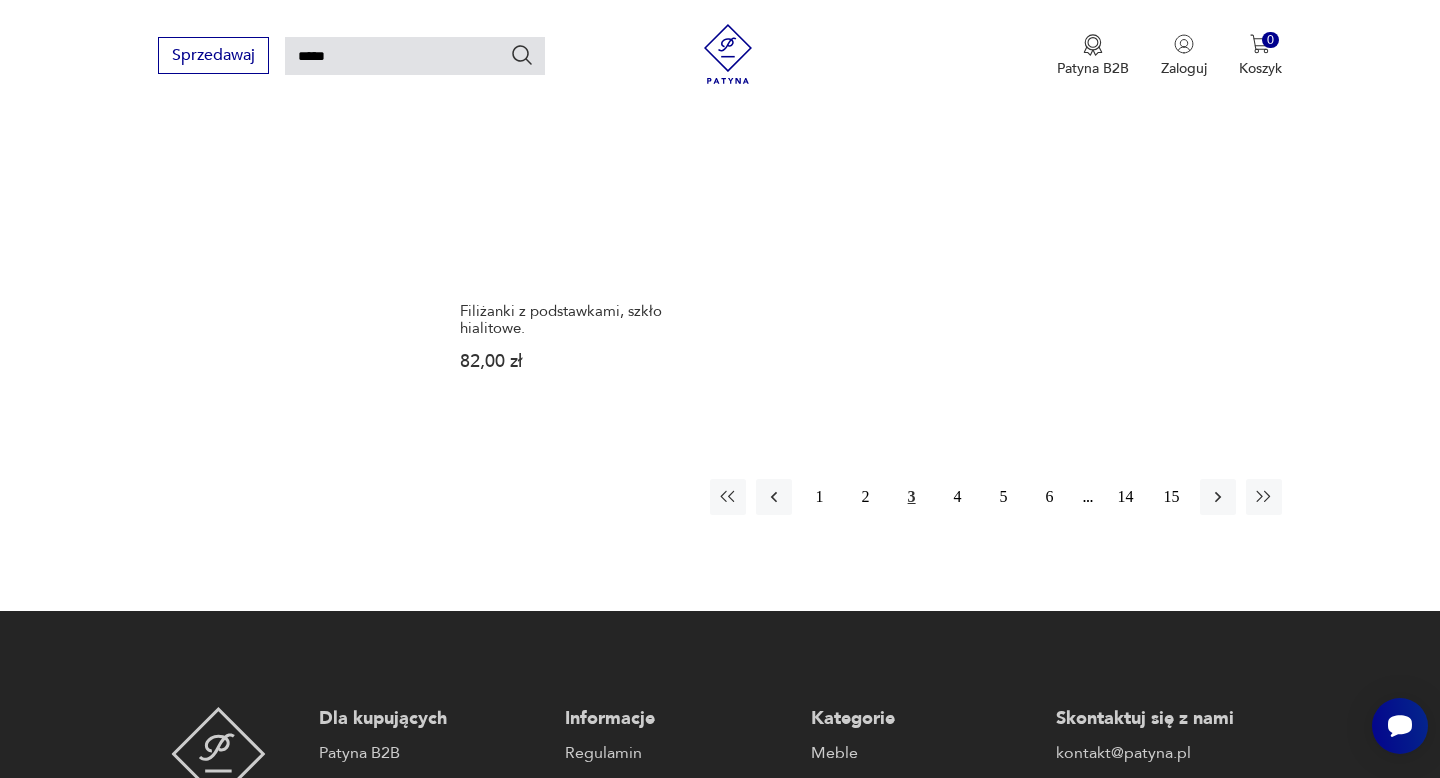 scroll, scrollTop: 2678, scrollLeft: 0, axis: vertical 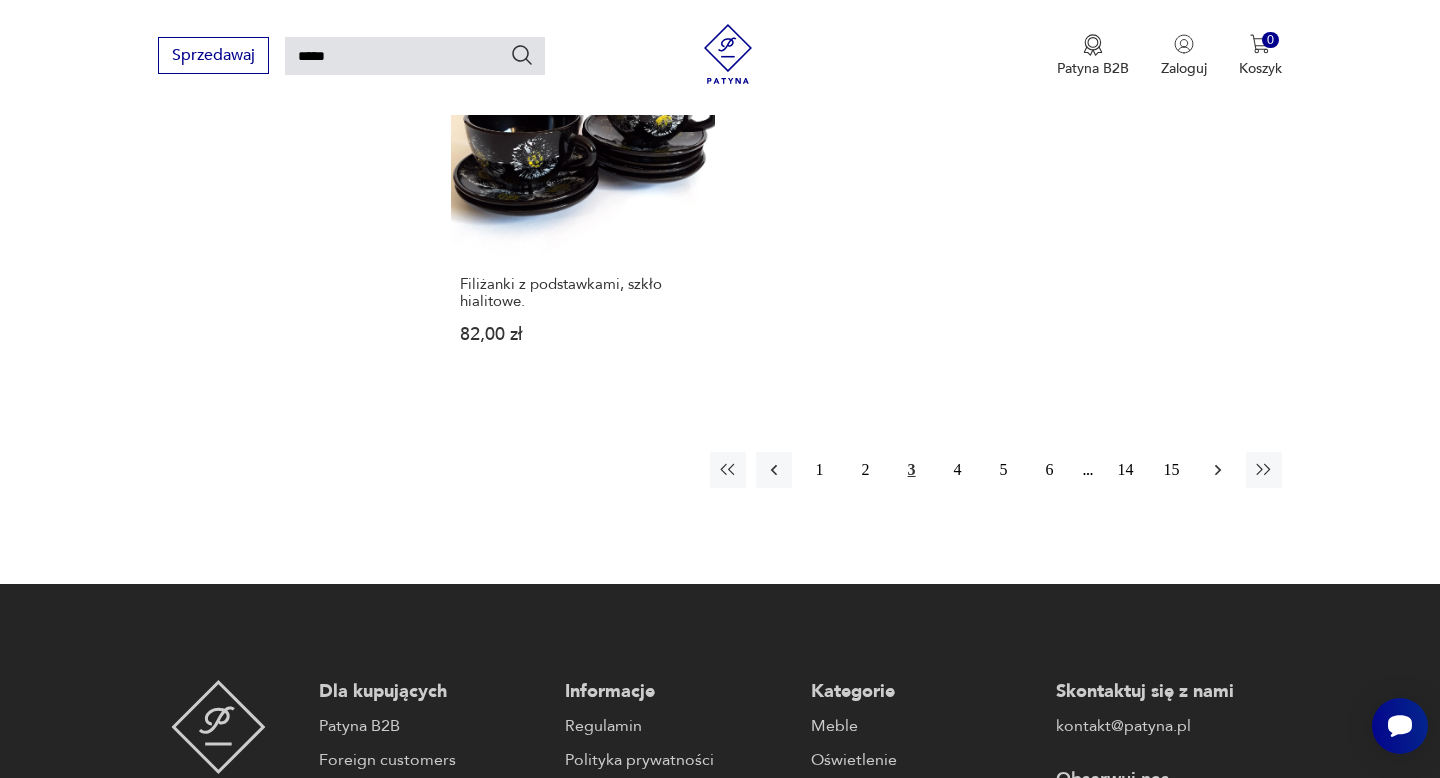 click at bounding box center [1218, 470] 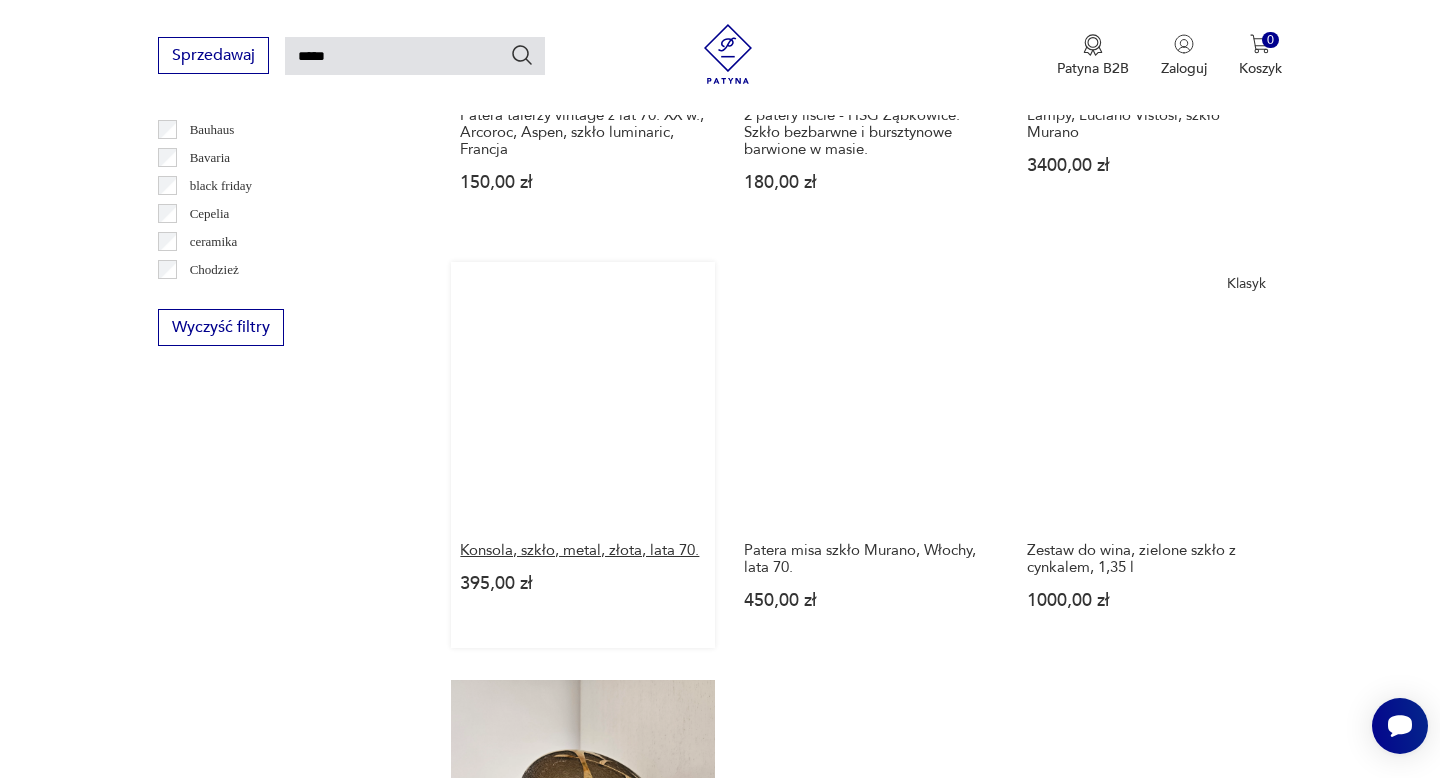 scroll, scrollTop: 1503, scrollLeft: 0, axis: vertical 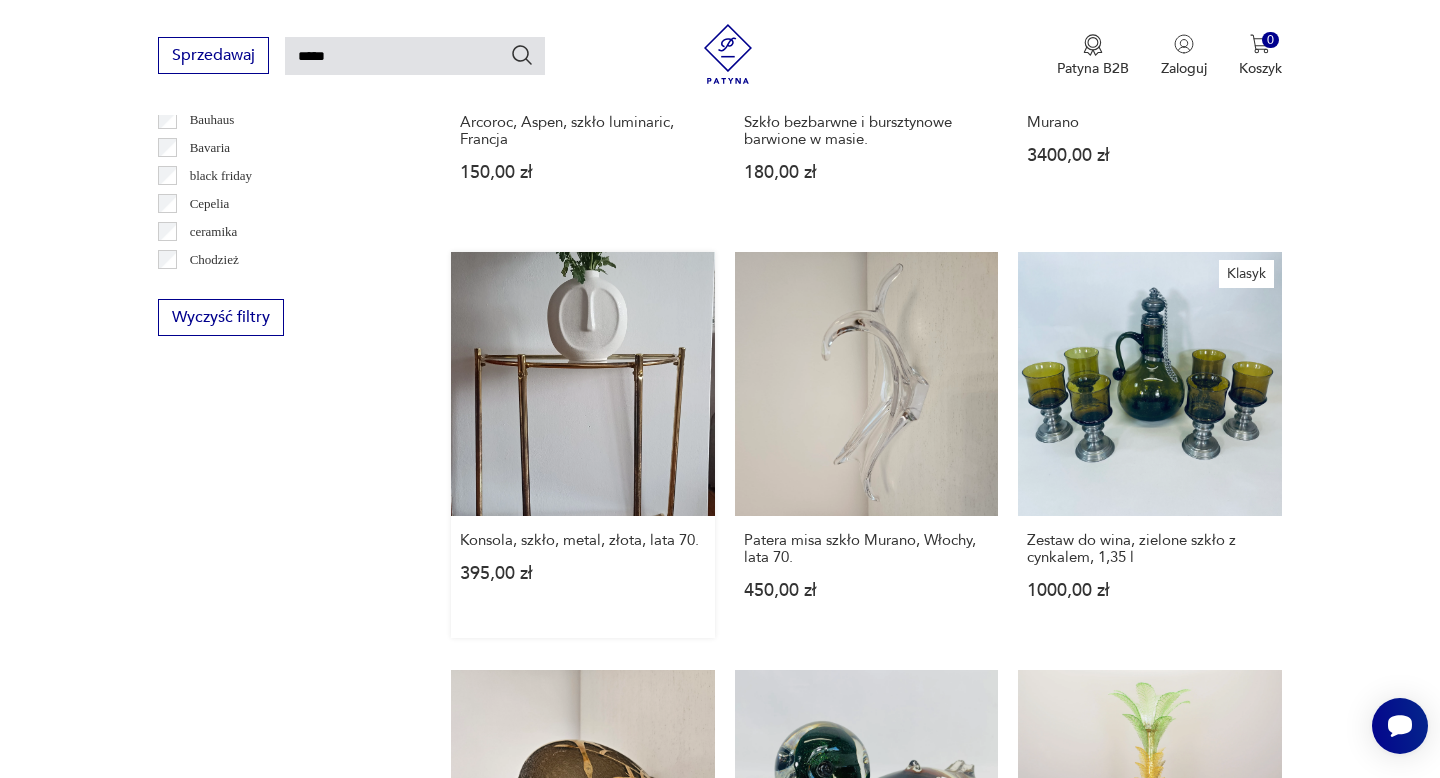 click on "Konsola, szkło, metal, złota, lata 70. [PRICE]" at bounding box center (582, 444) 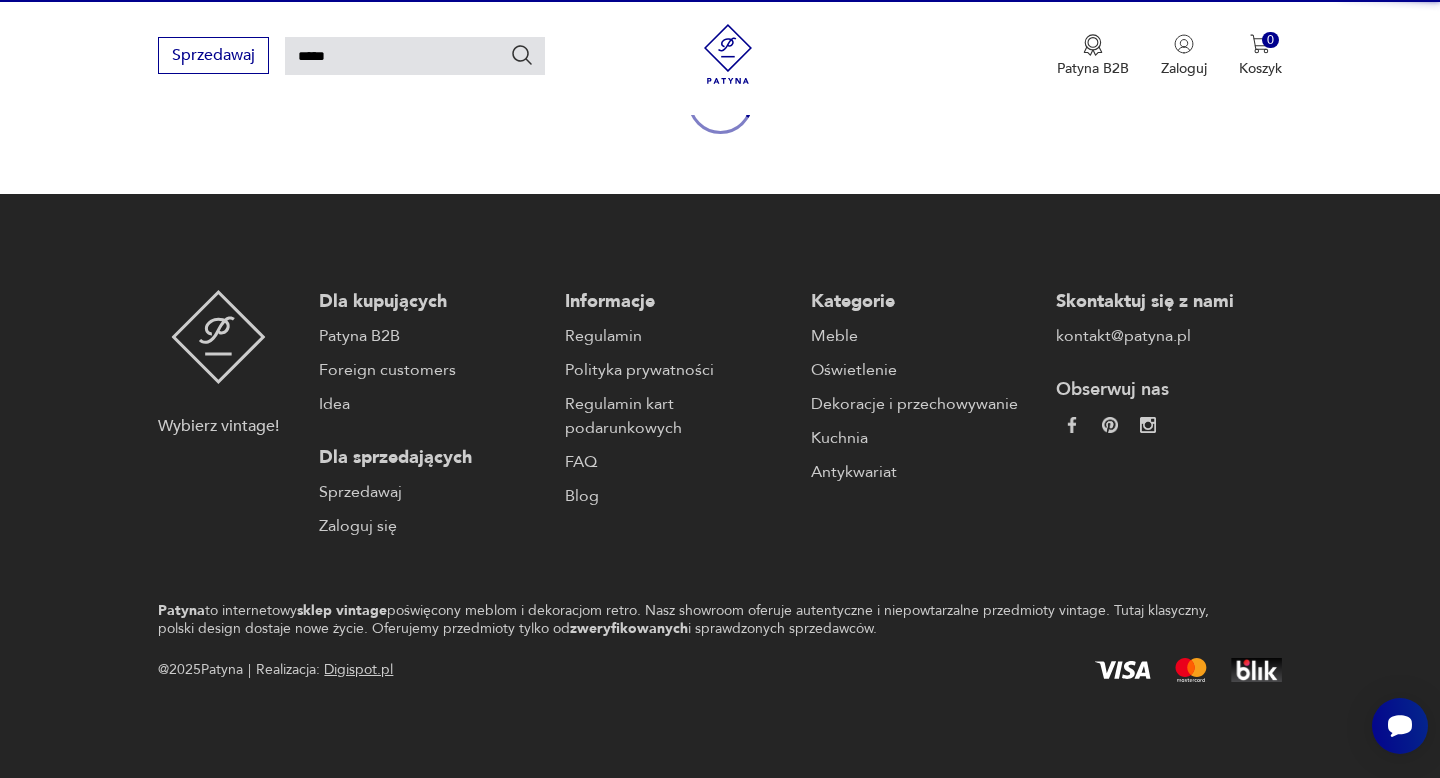 scroll, scrollTop: 272, scrollLeft: 0, axis: vertical 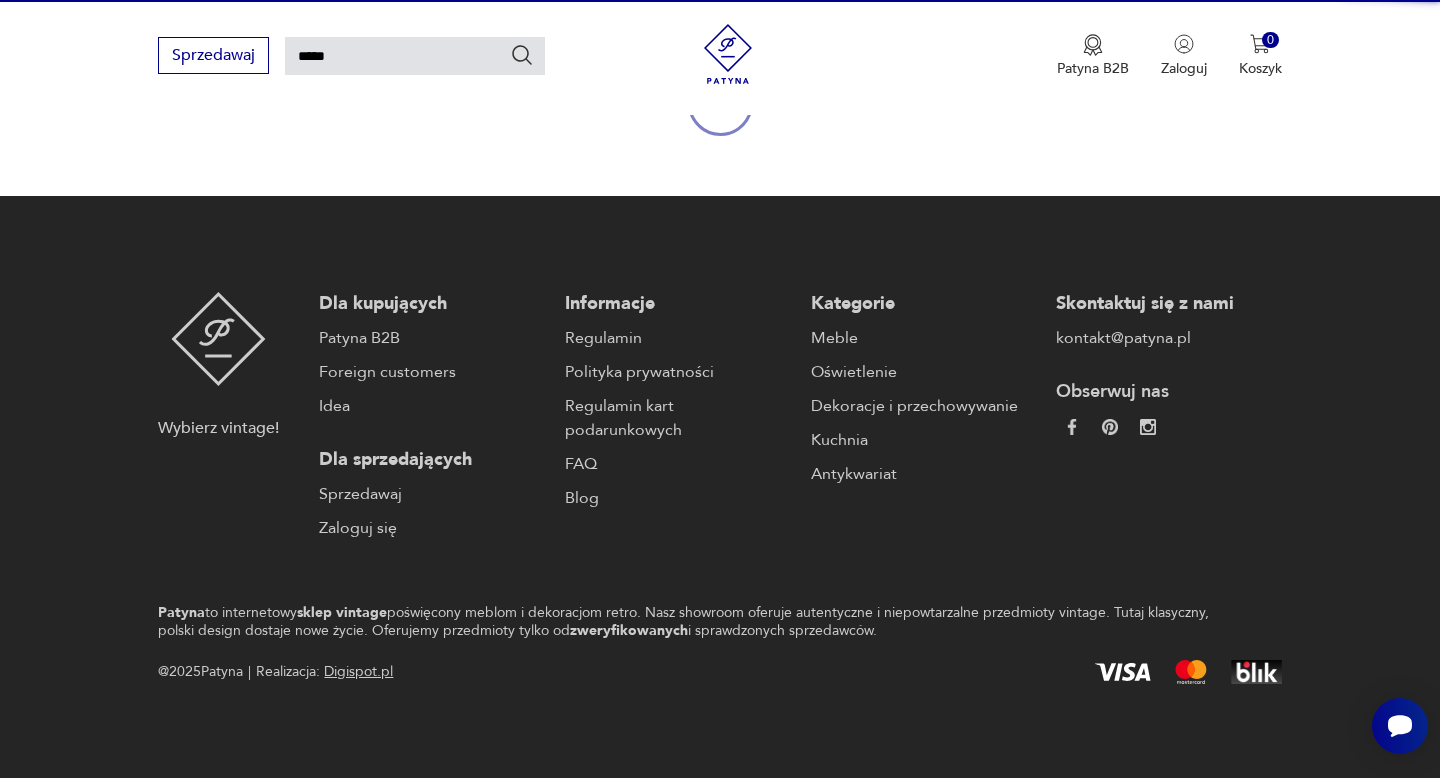 type 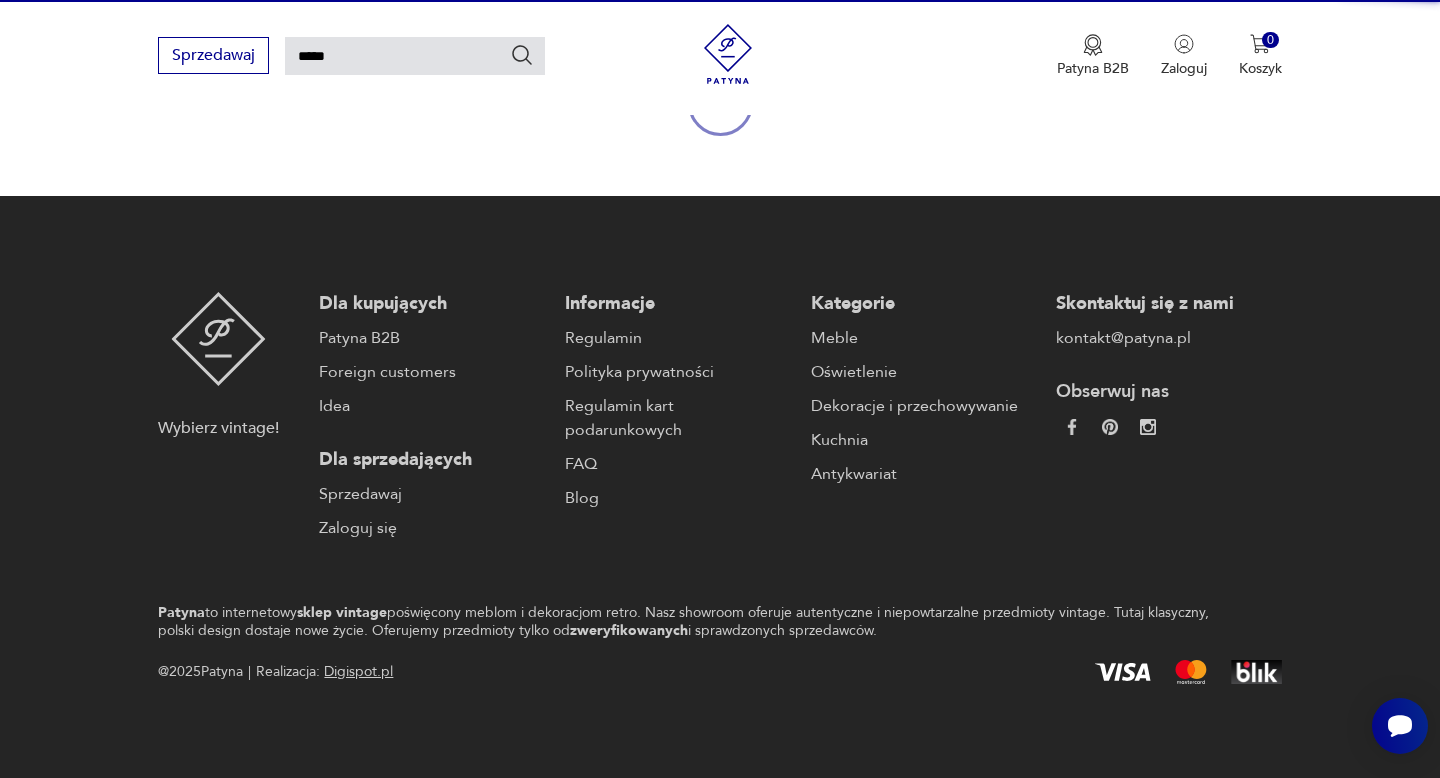 type 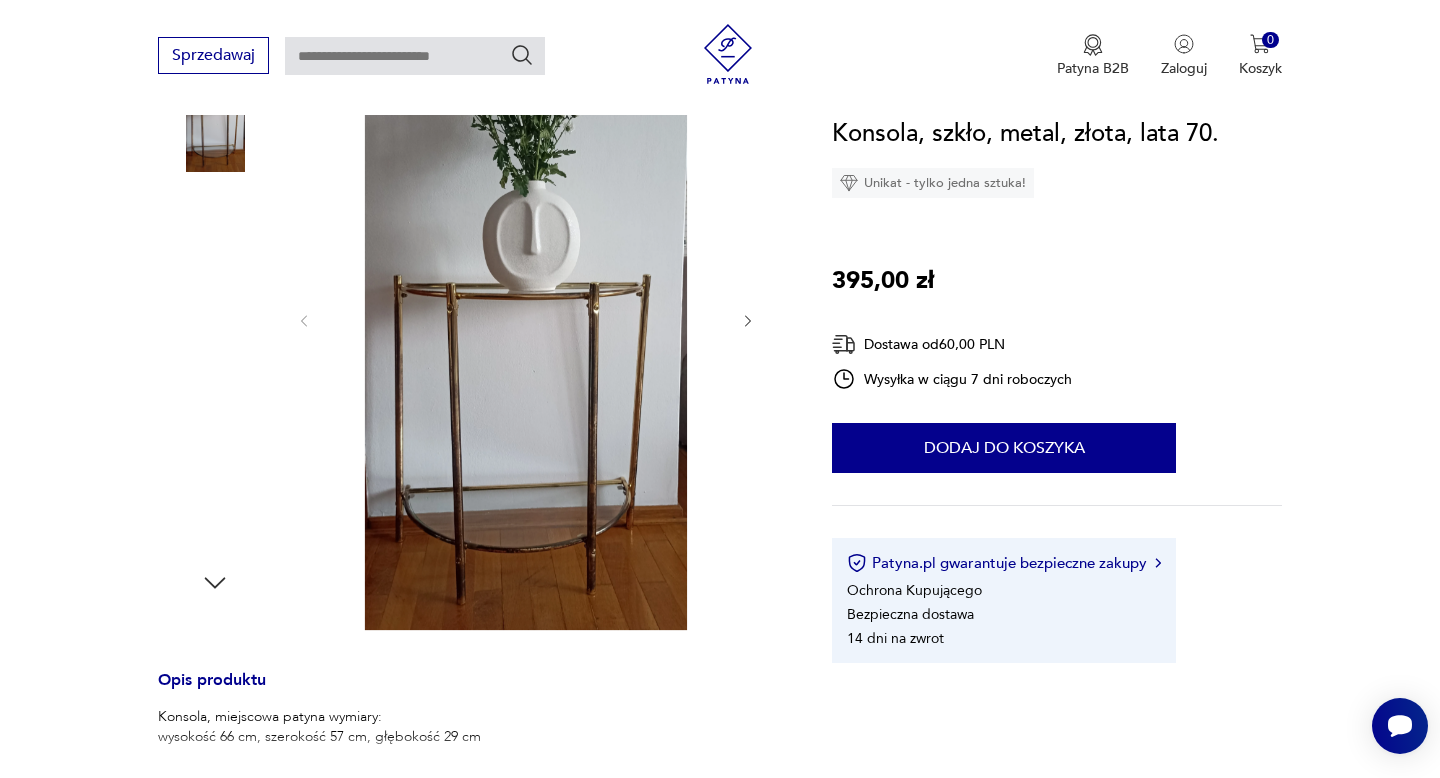 scroll, scrollTop: 343, scrollLeft: 0, axis: vertical 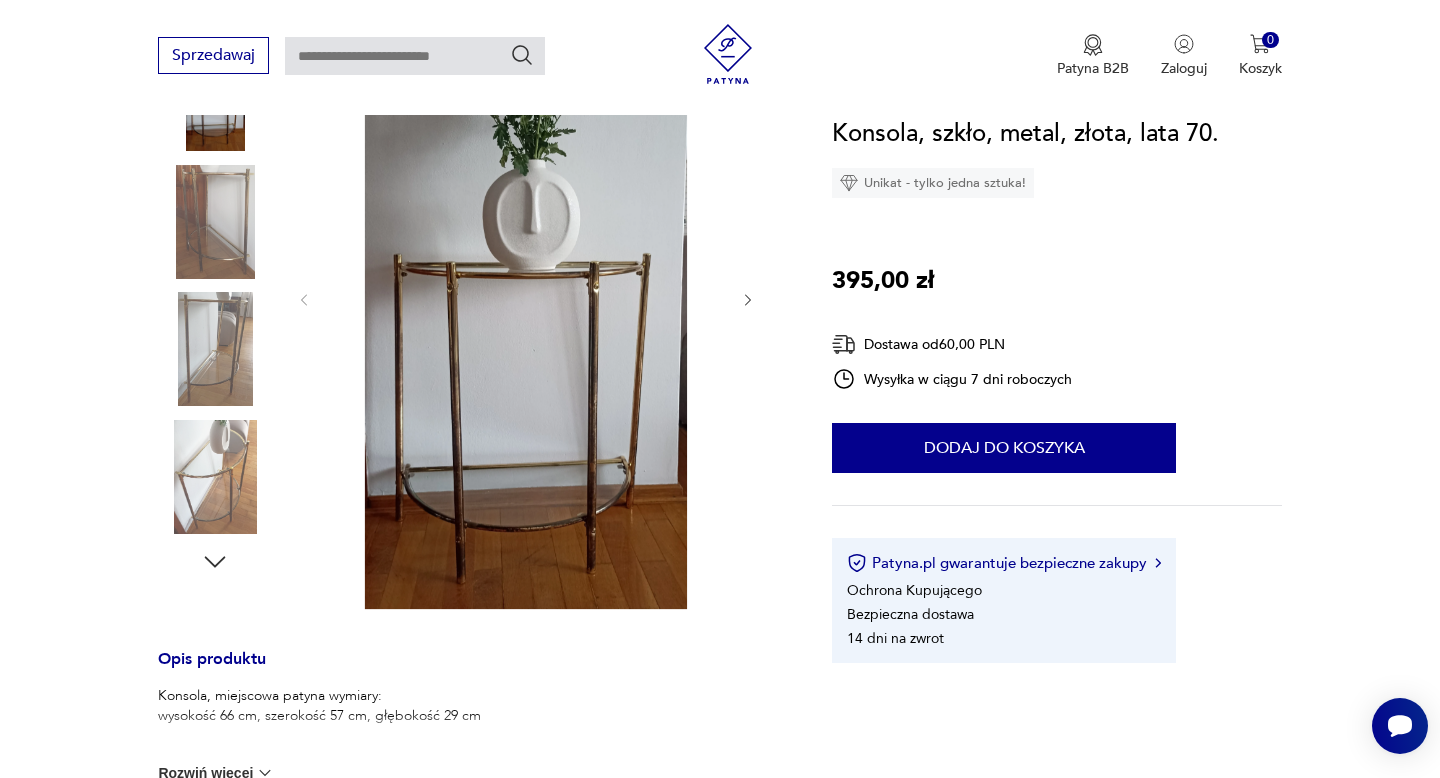 type on "*****" 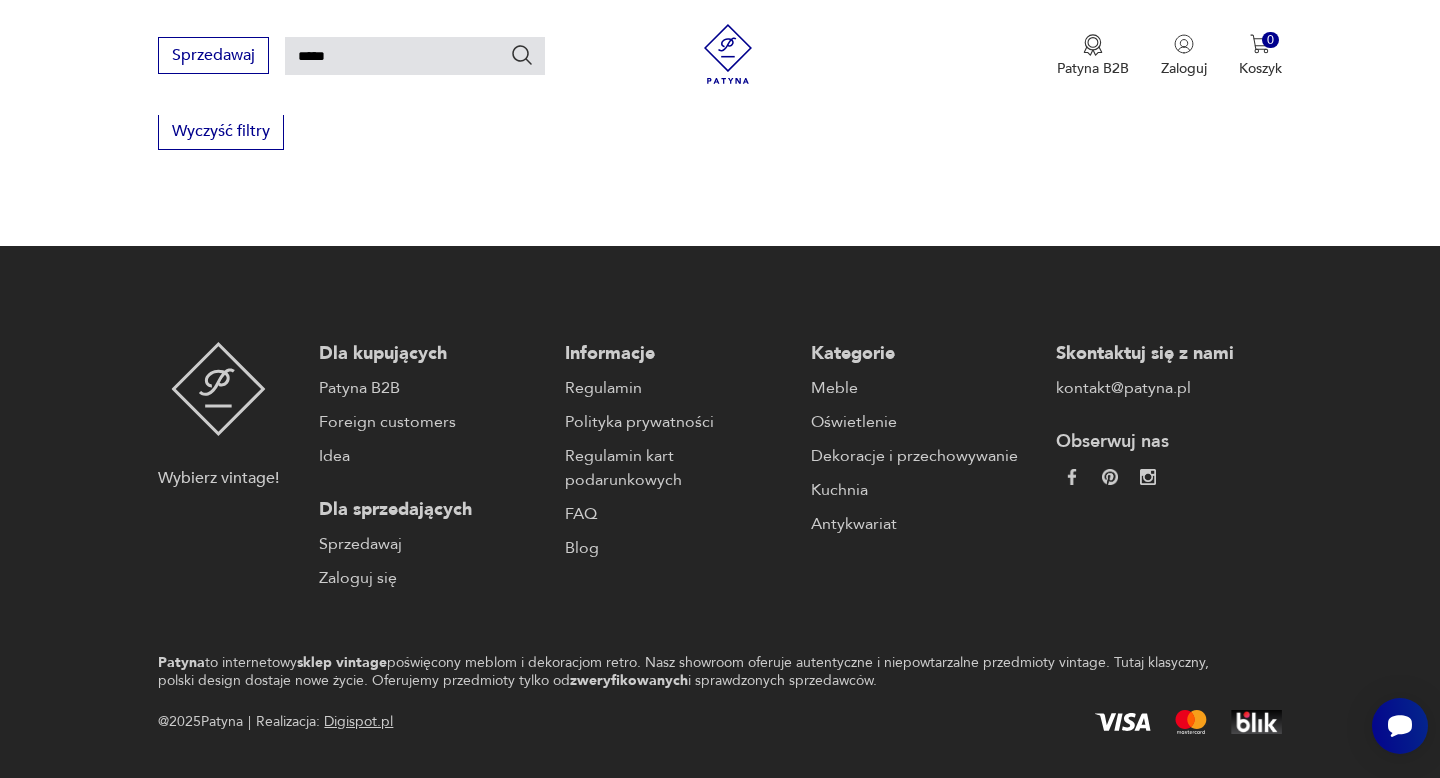 scroll, scrollTop: 2947, scrollLeft: 0, axis: vertical 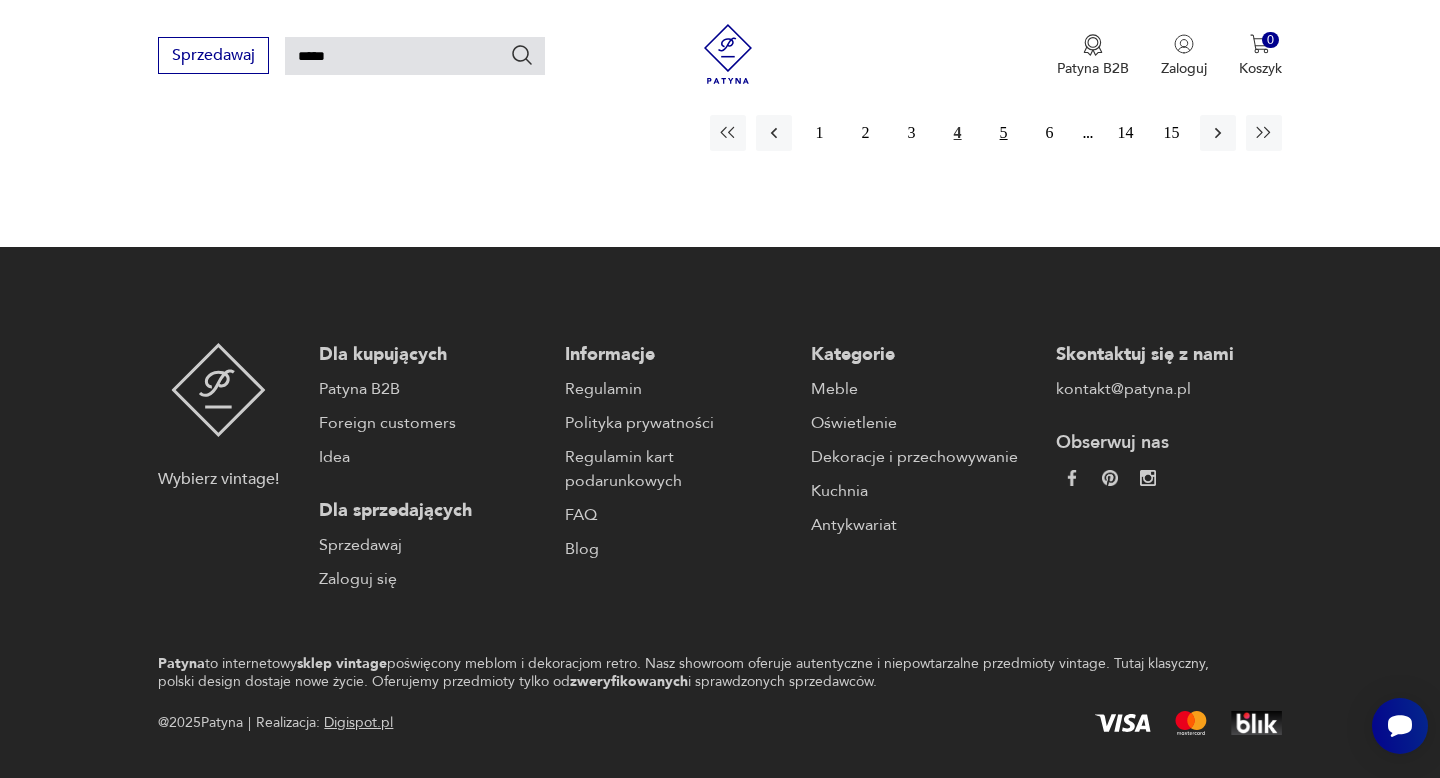 click on "5" at bounding box center [1004, 133] 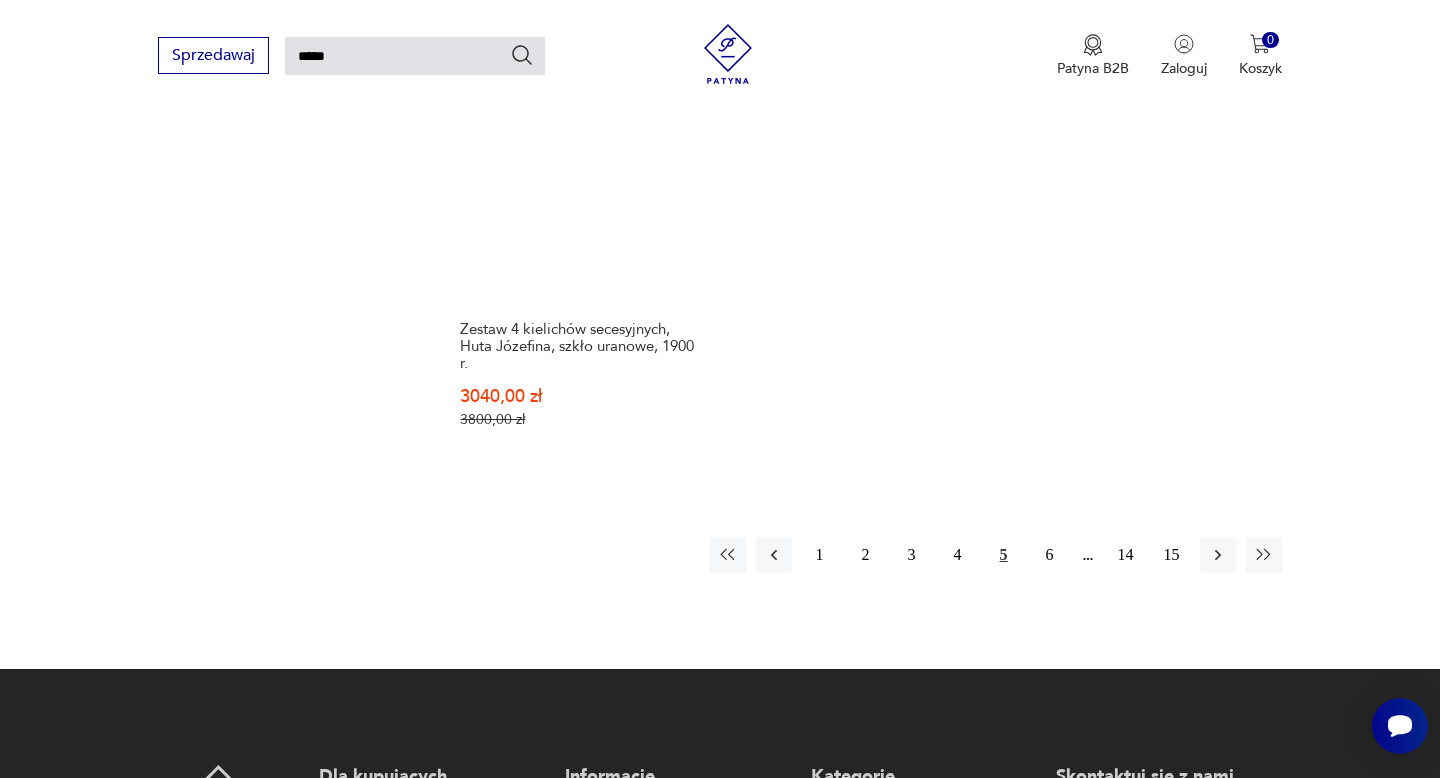 scroll, scrollTop: 2576, scrollLeft: 0, axis: vertical 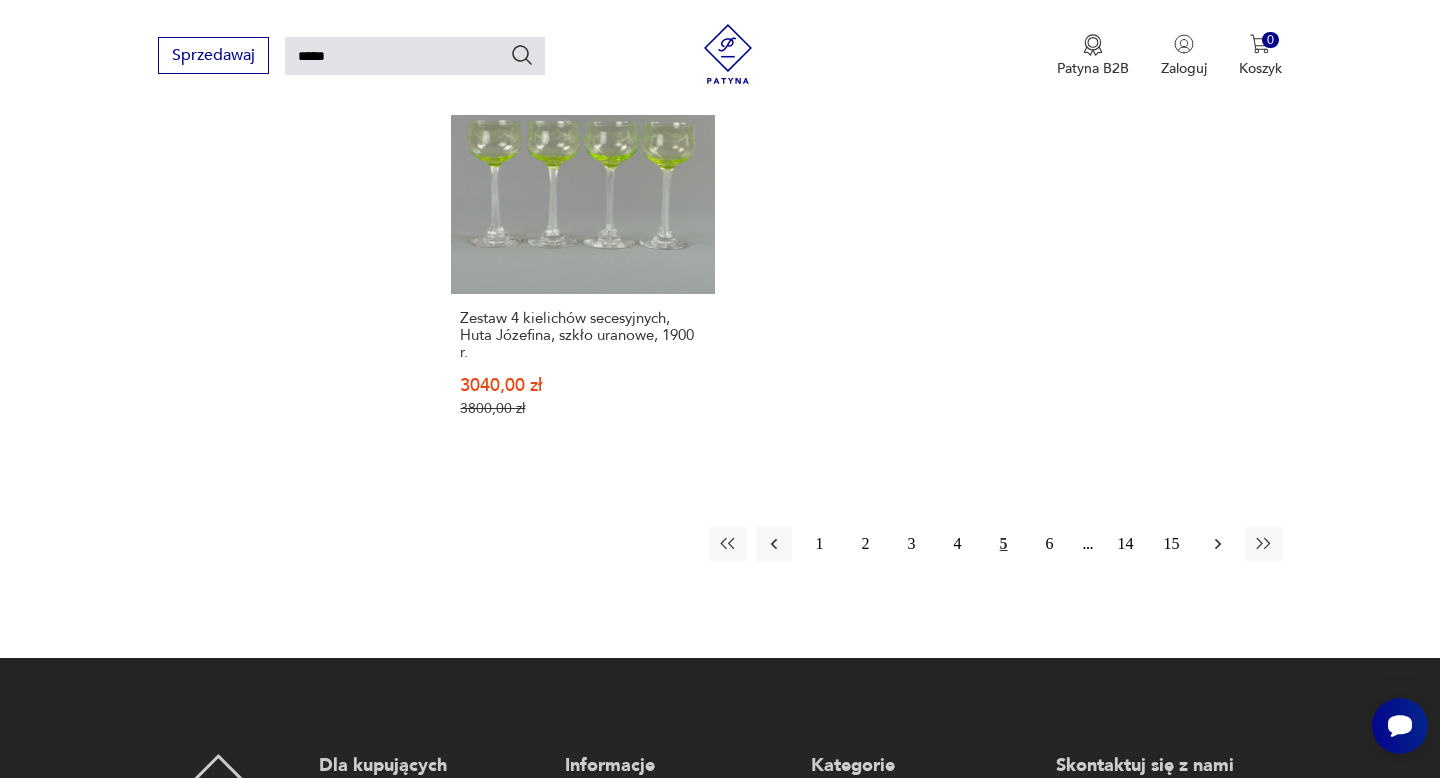 click 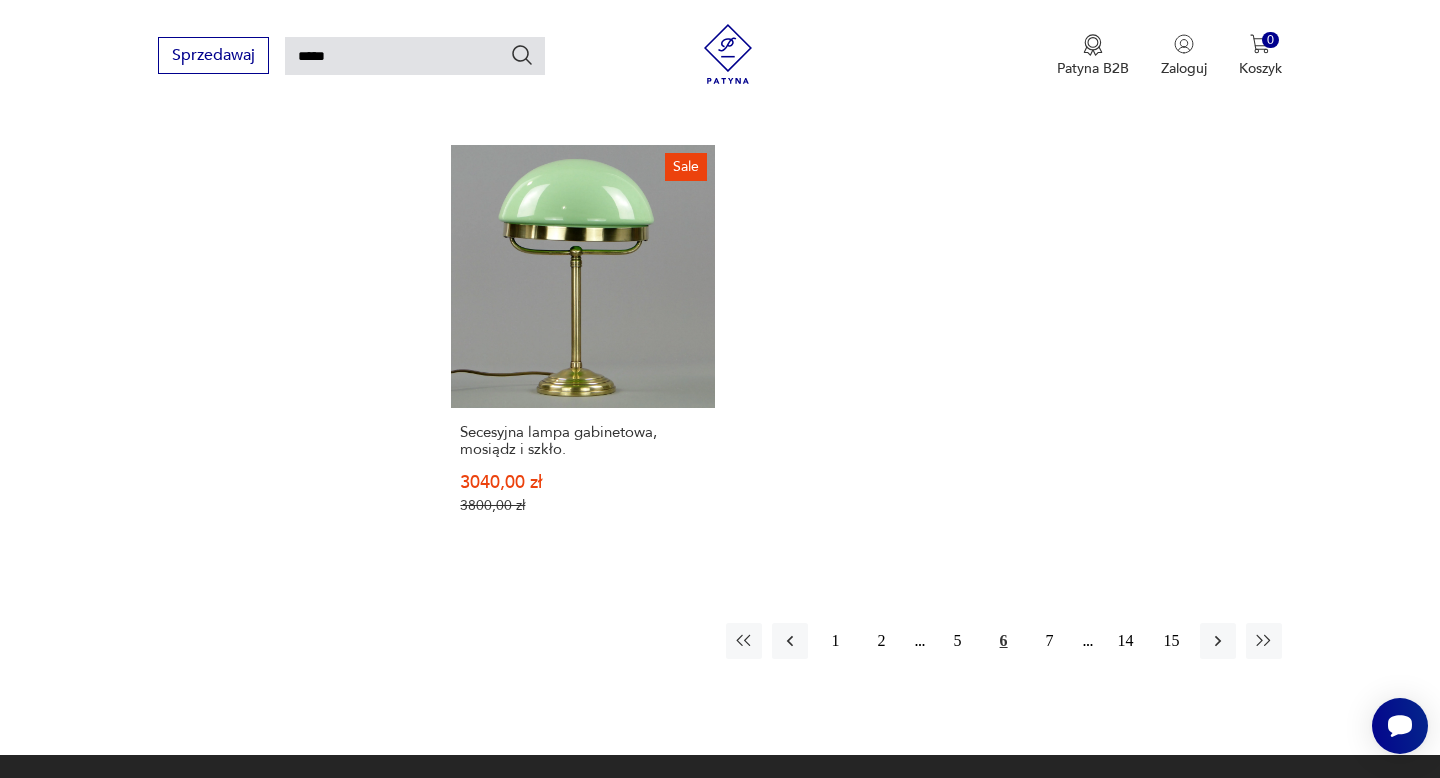 scroll, scrollTop: 2411, scrollLeft: 0, axis: vertical 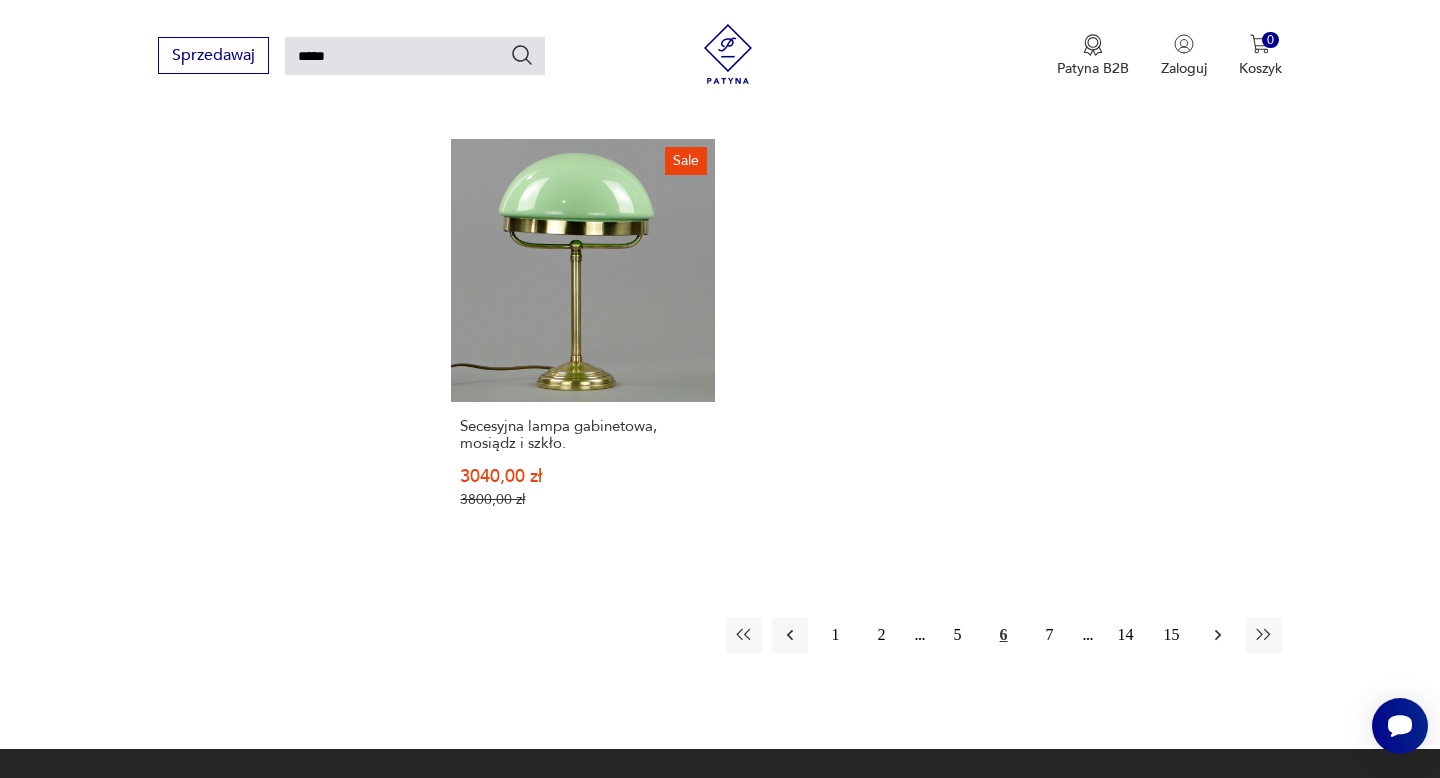 click 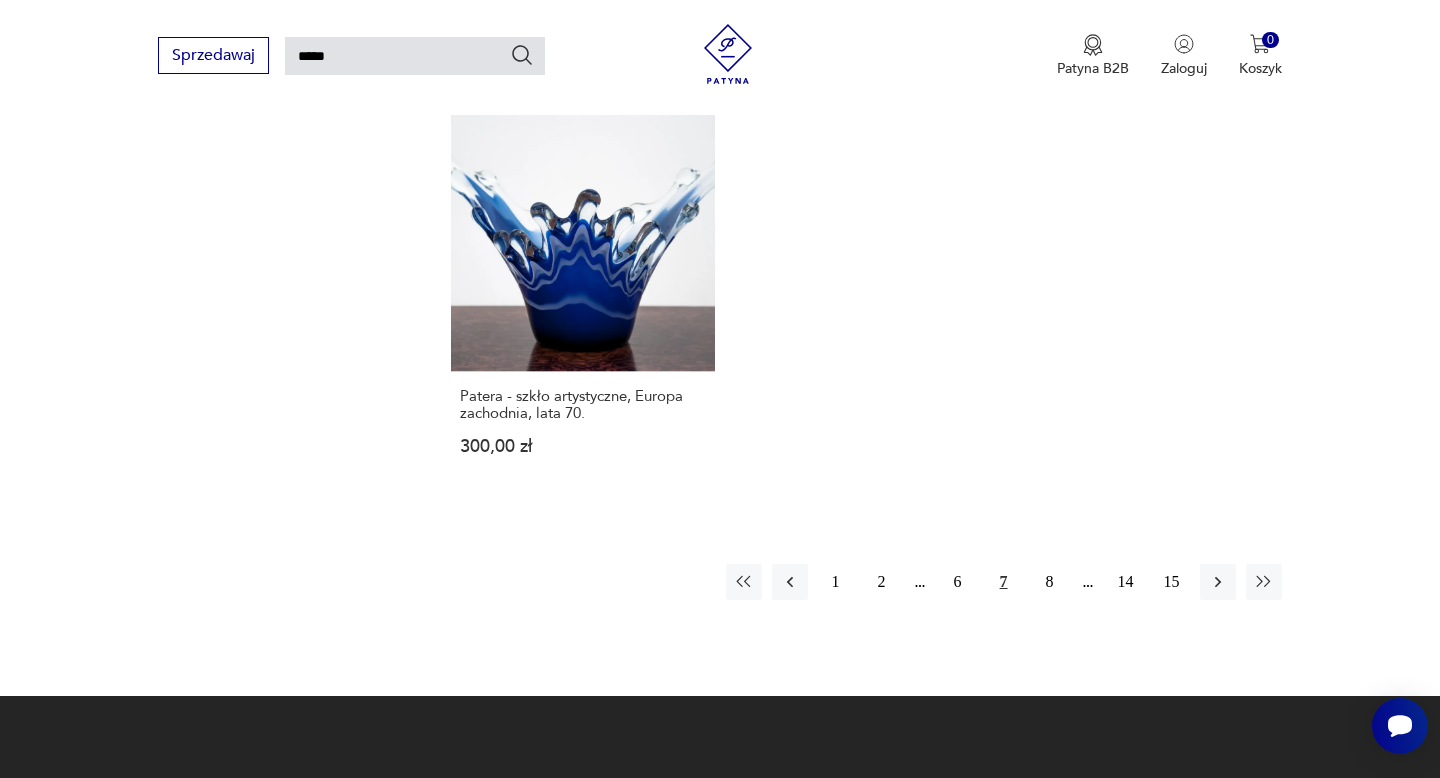 scroll, scrollTop: 2487, scrollLeft: 0, axis: vertical 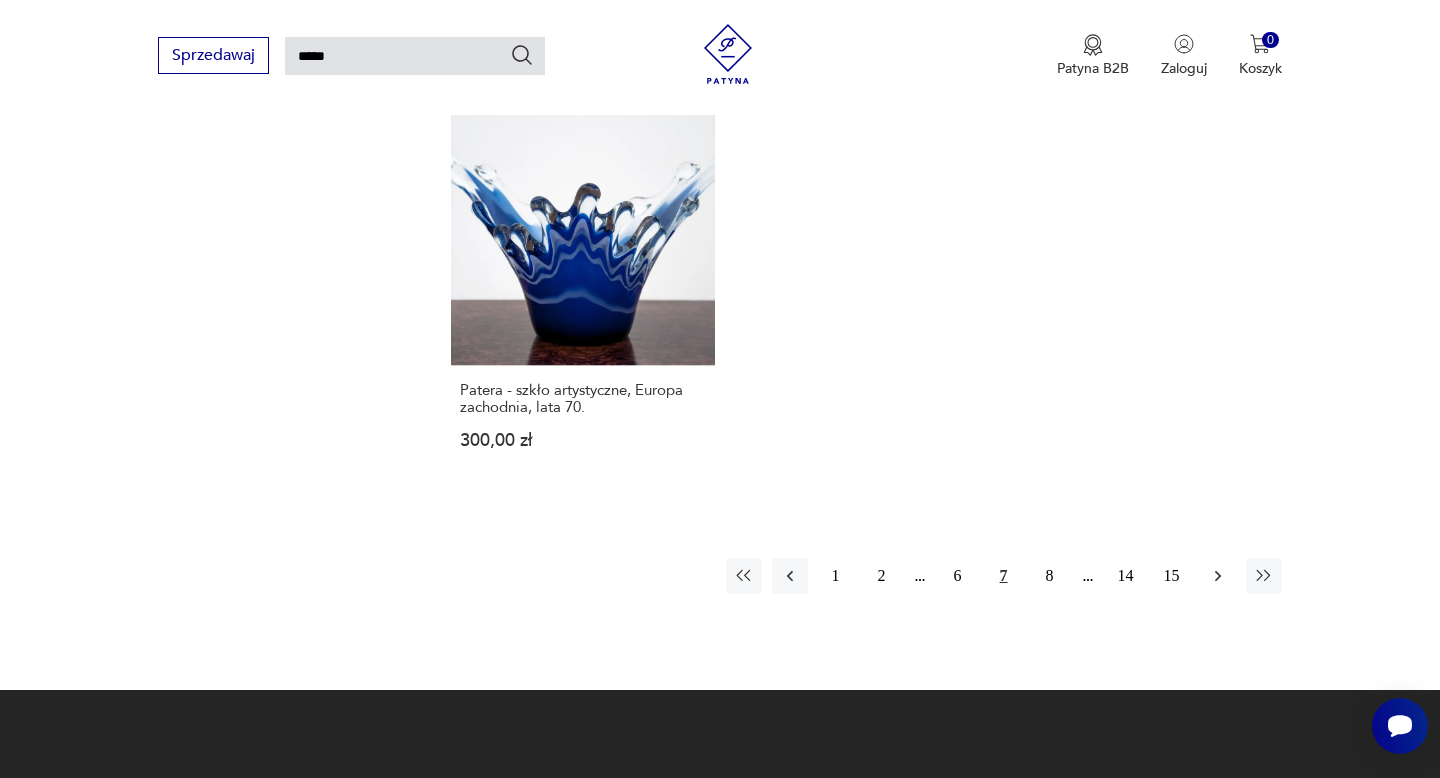 click 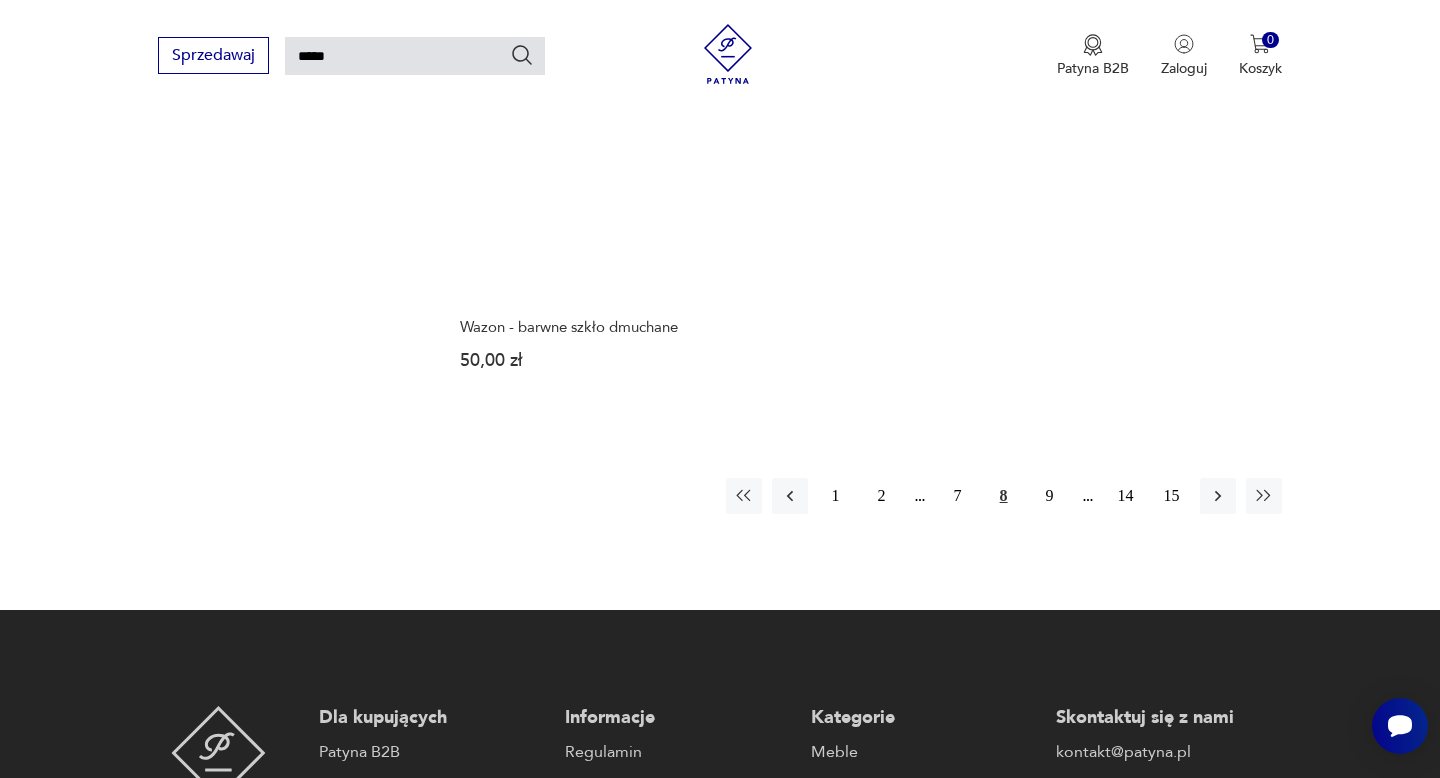 scroll, scrollTop: 2586, scrollLeft: 0, axis: vertical 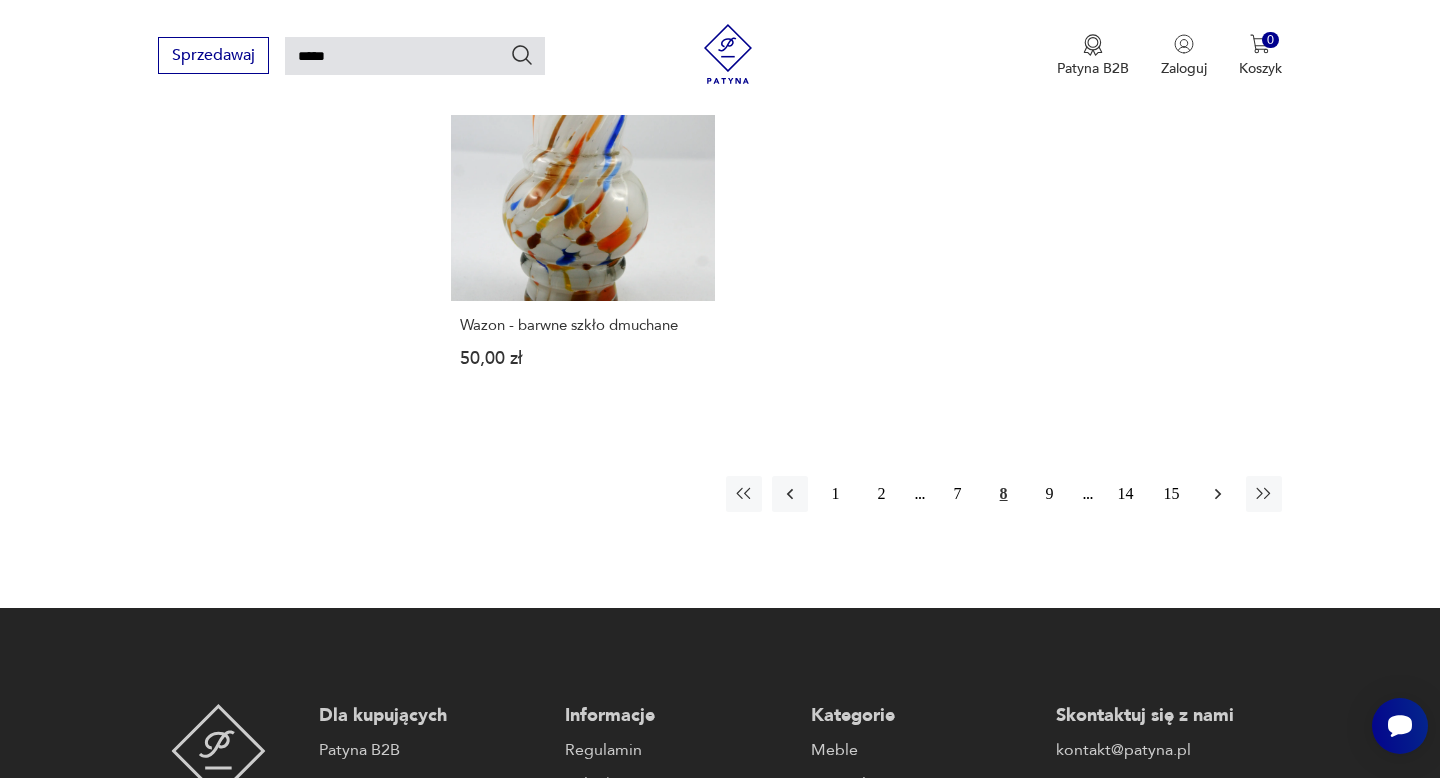 click at bounding box center [1218, 494] 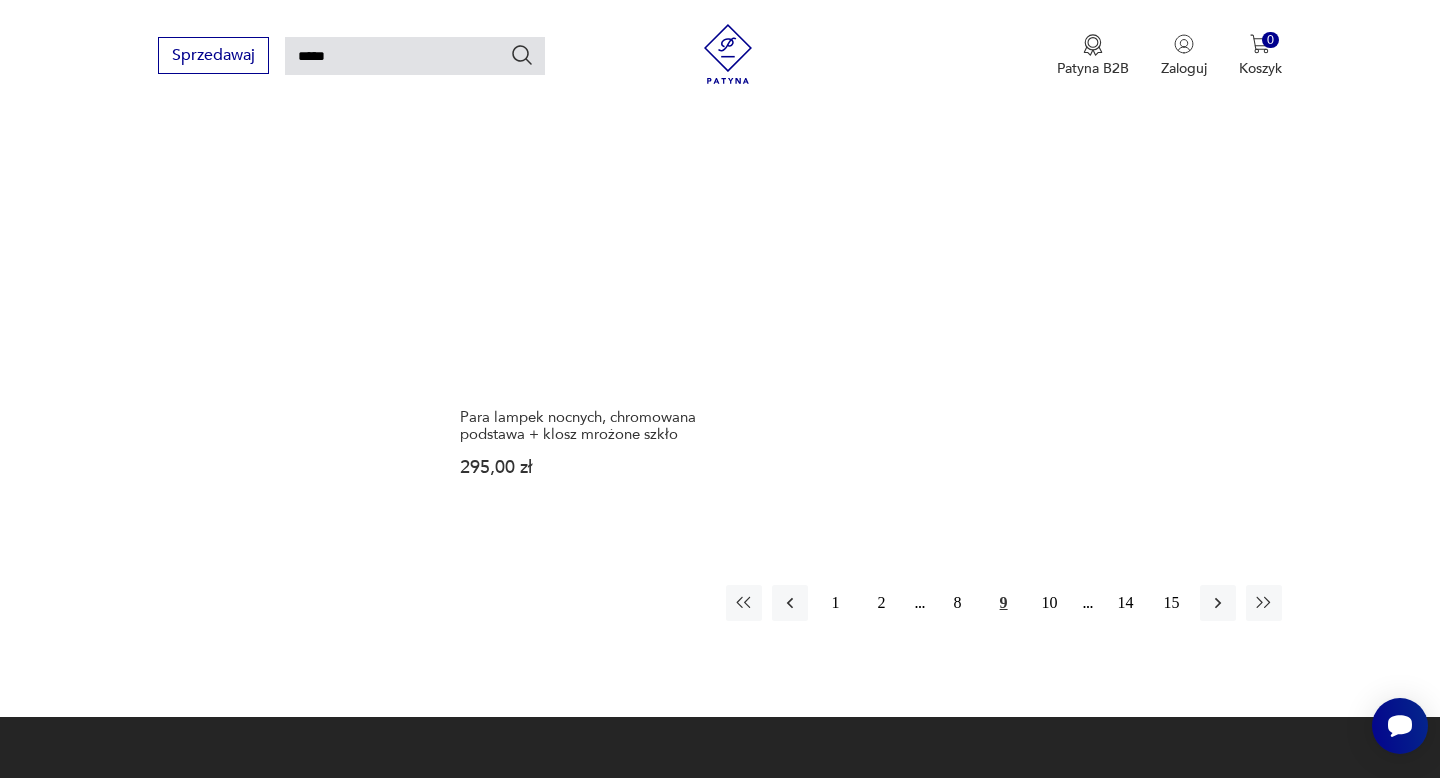 scroll, scrollTop: 2466, scrollLeft: 0, axis: vertical 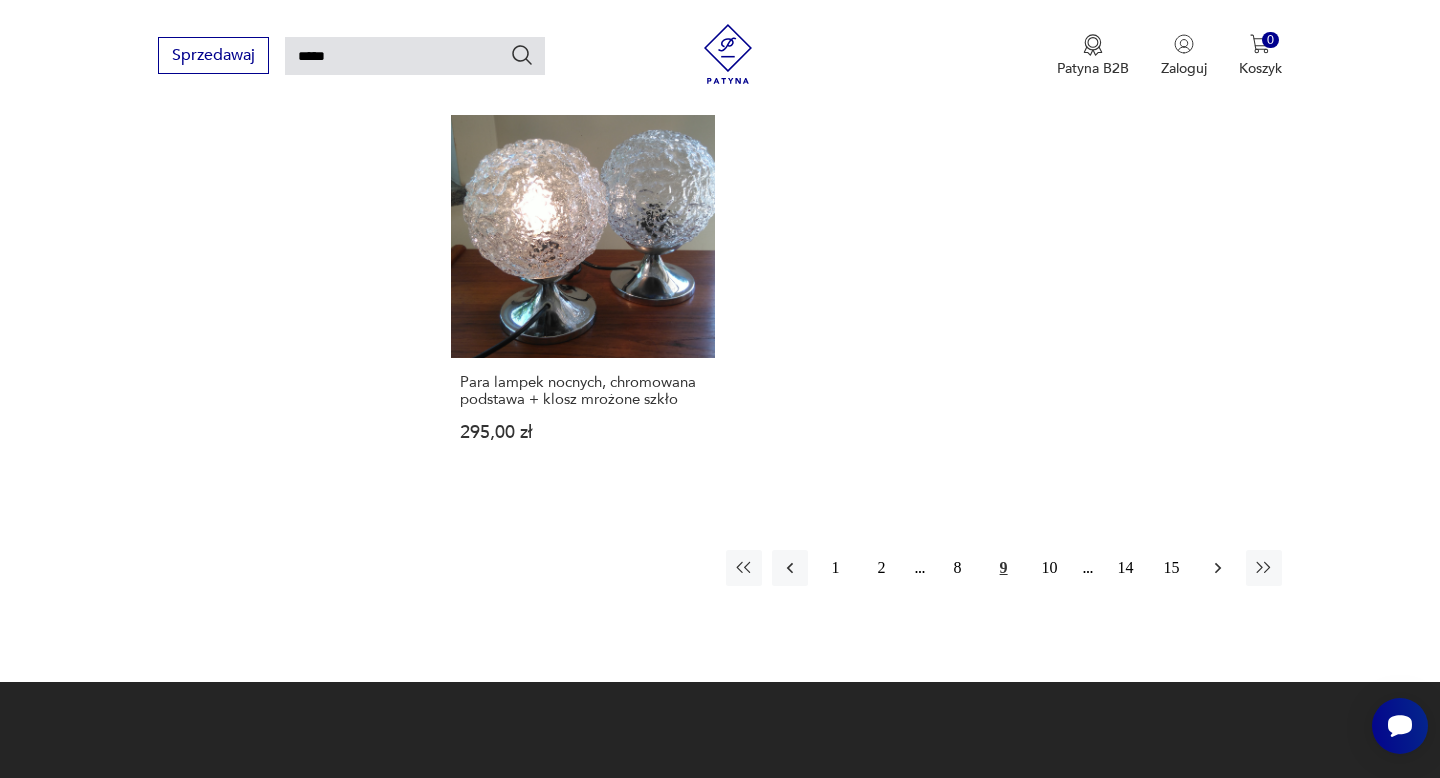 click 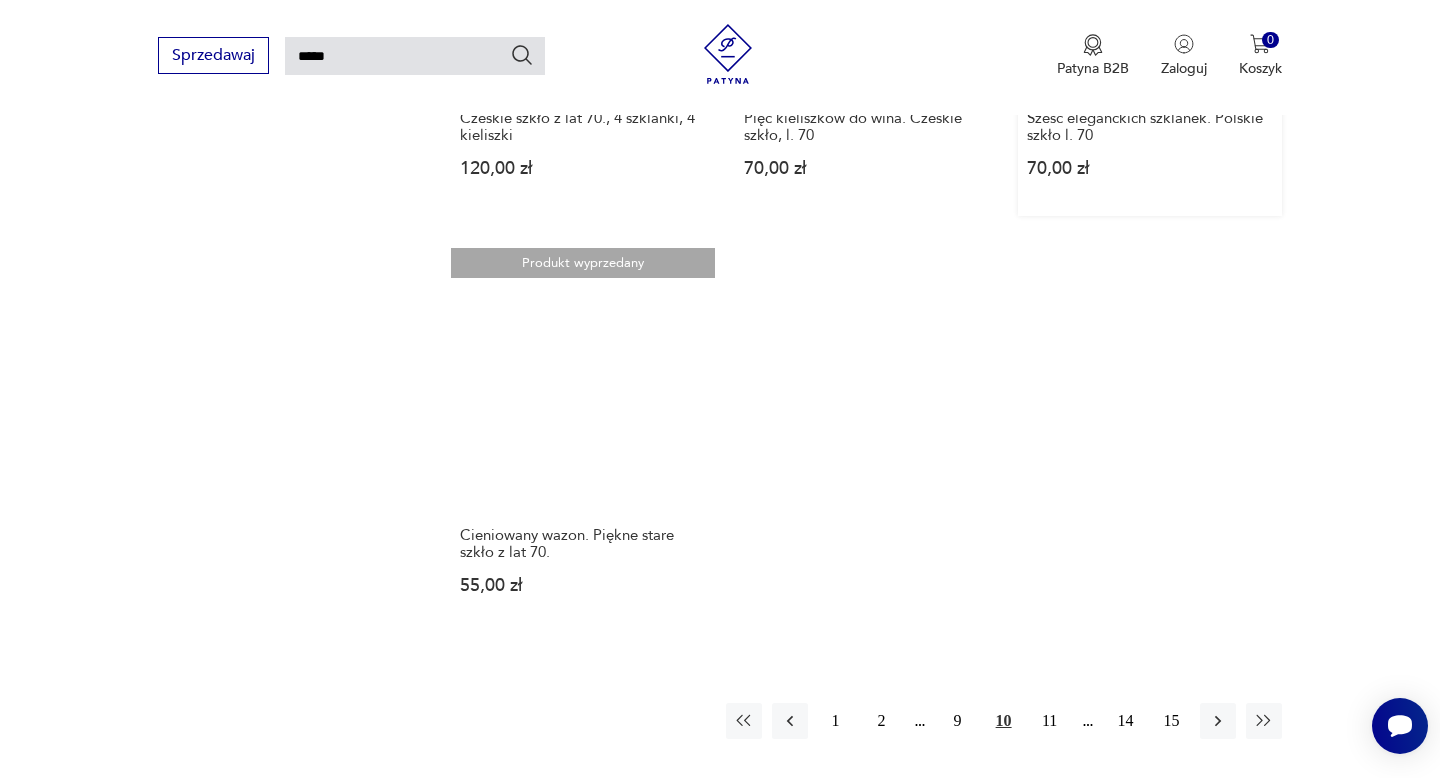 scroll, scrollTop: 2282, scrollLeft: 0, axis: vertical 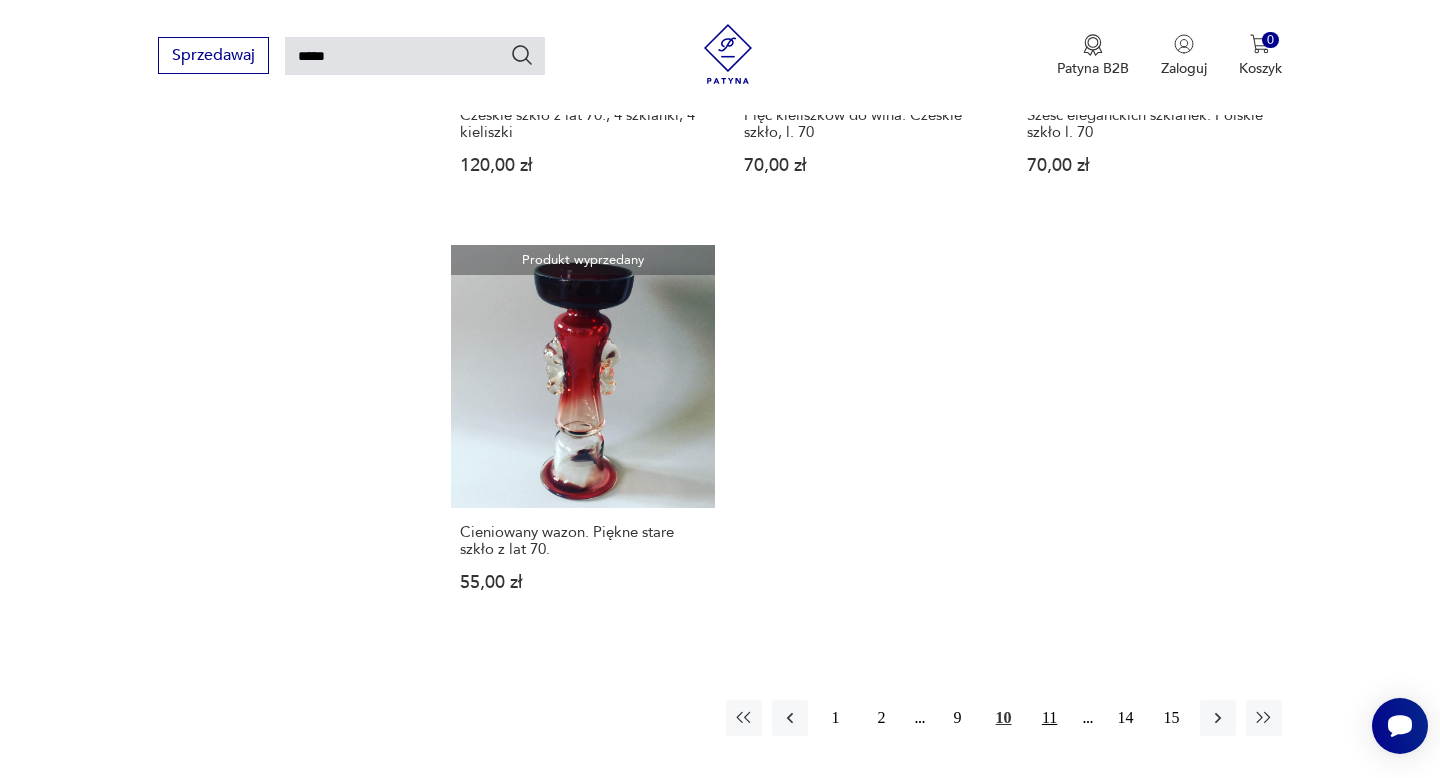click on "11" at bounding box center (1050, 718) 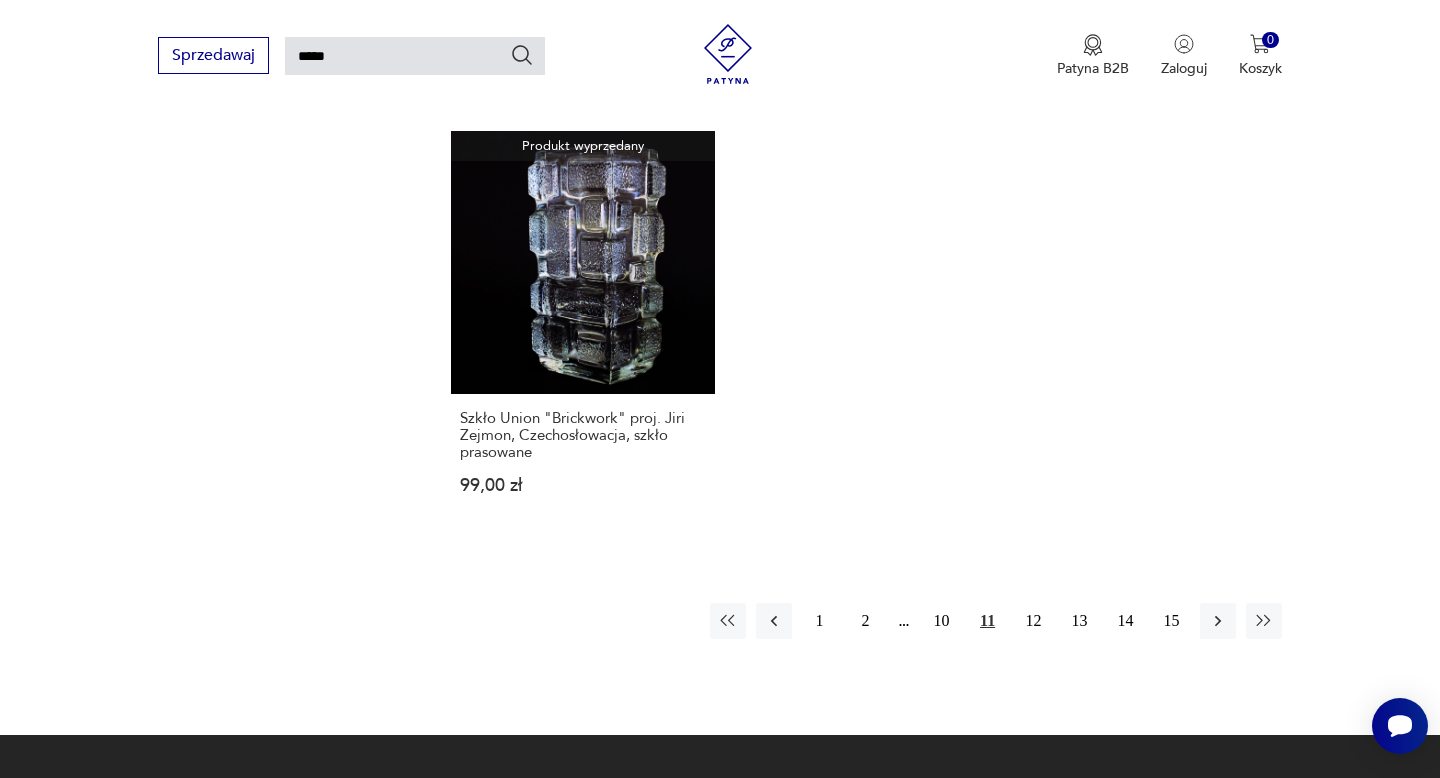 scroll, scrollTop: 2459, scrollLeft: 0, axis: vertical 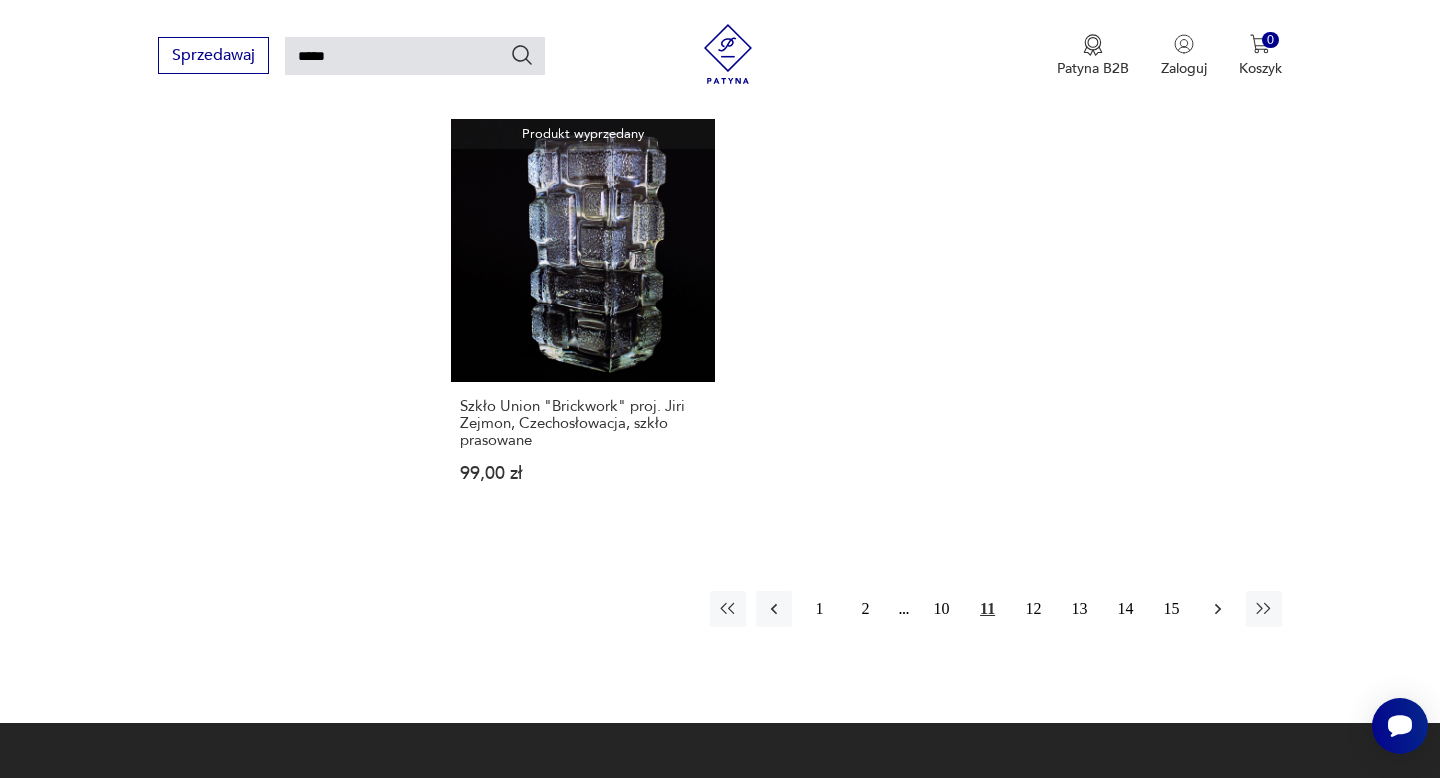 click 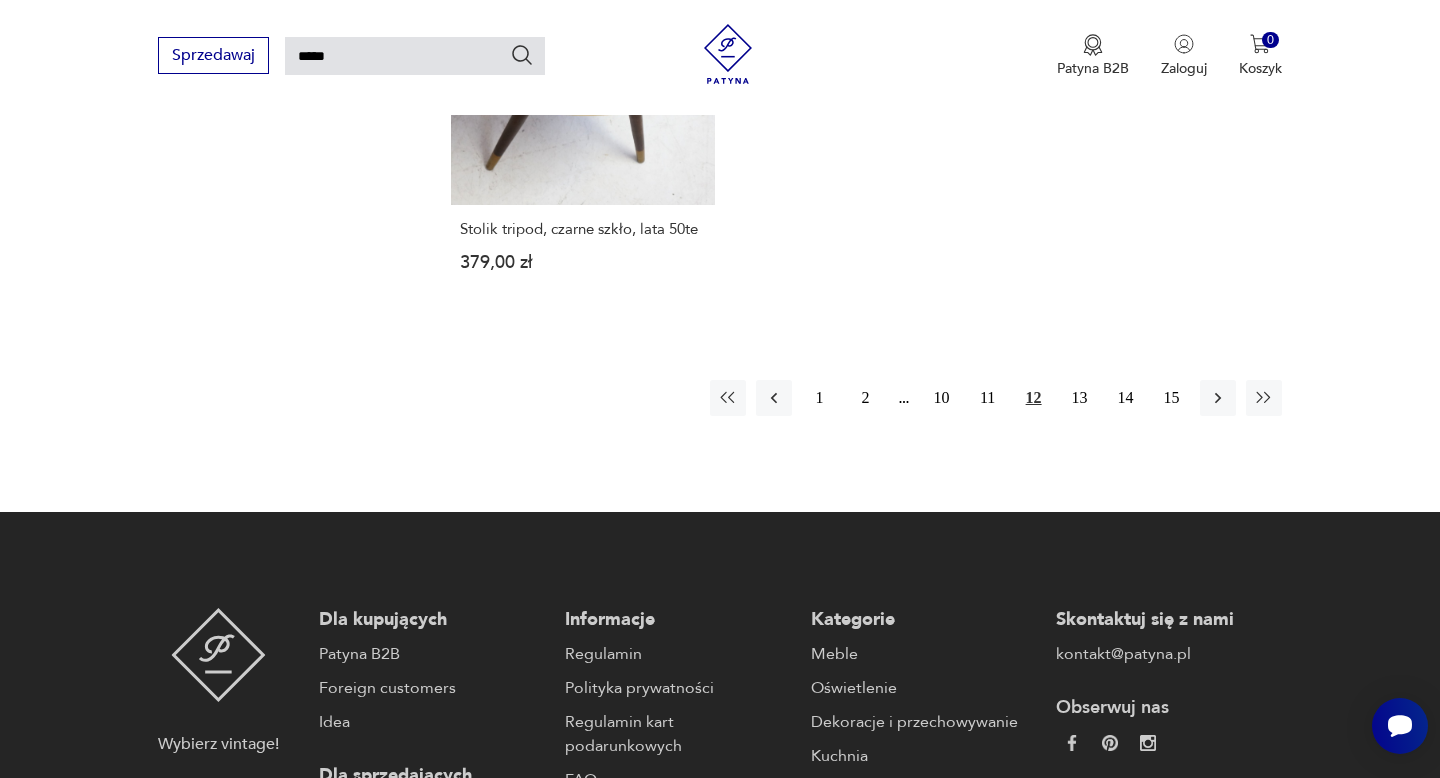 scroll, scrollTop: 2622, scrollLeft: 0, axis: vertical 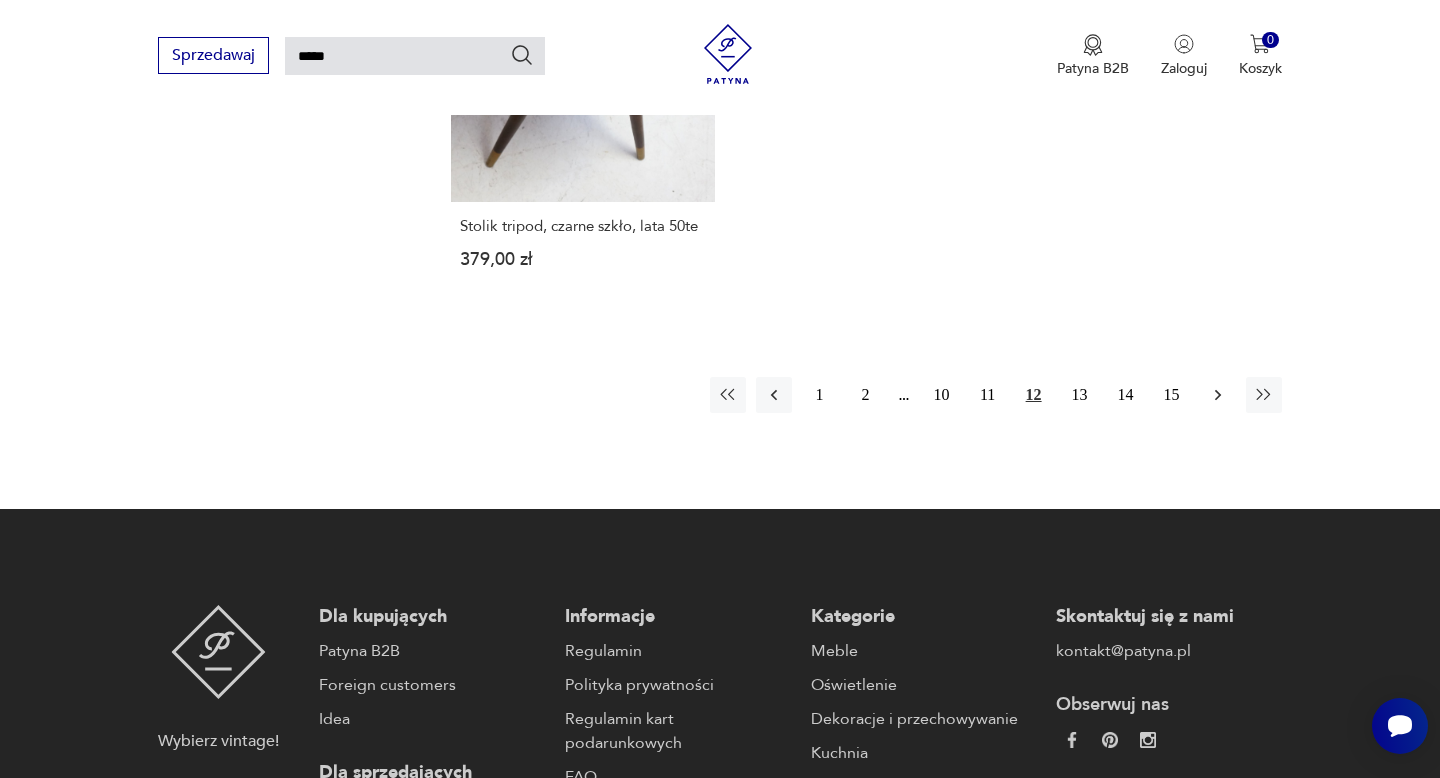 click 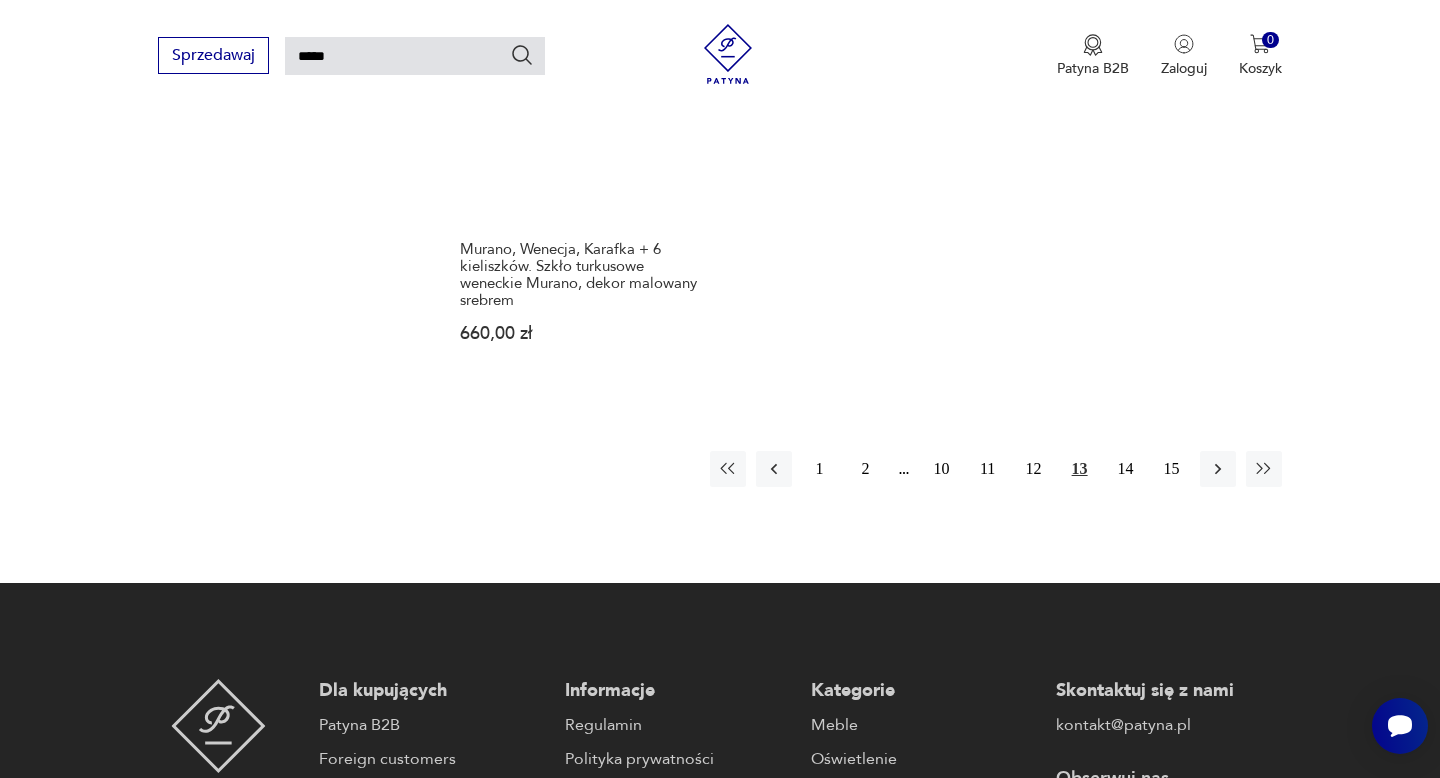 scroll, scrollTop: 2636, scrollLeft: 0, axis: vertical 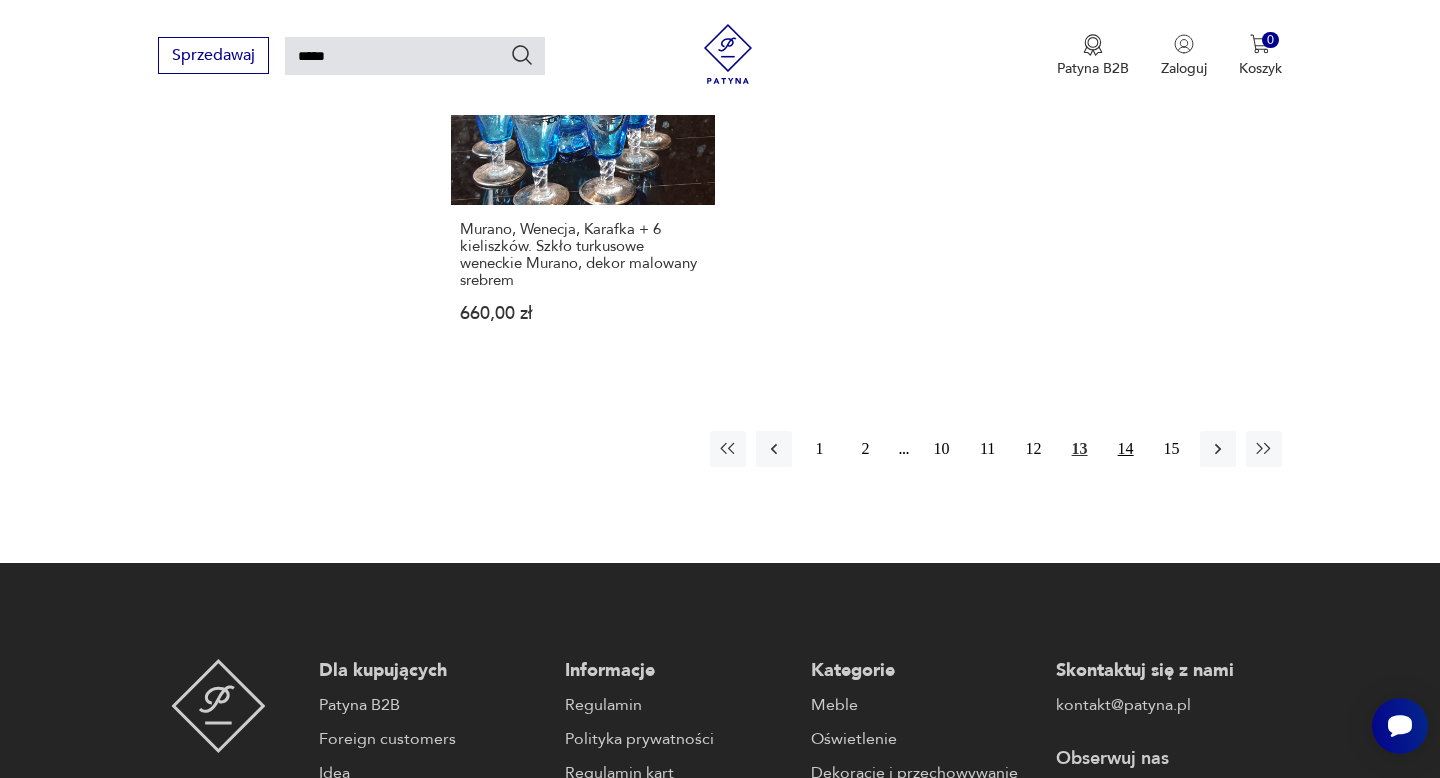 click on "14" at bounding box center [1126, 449] 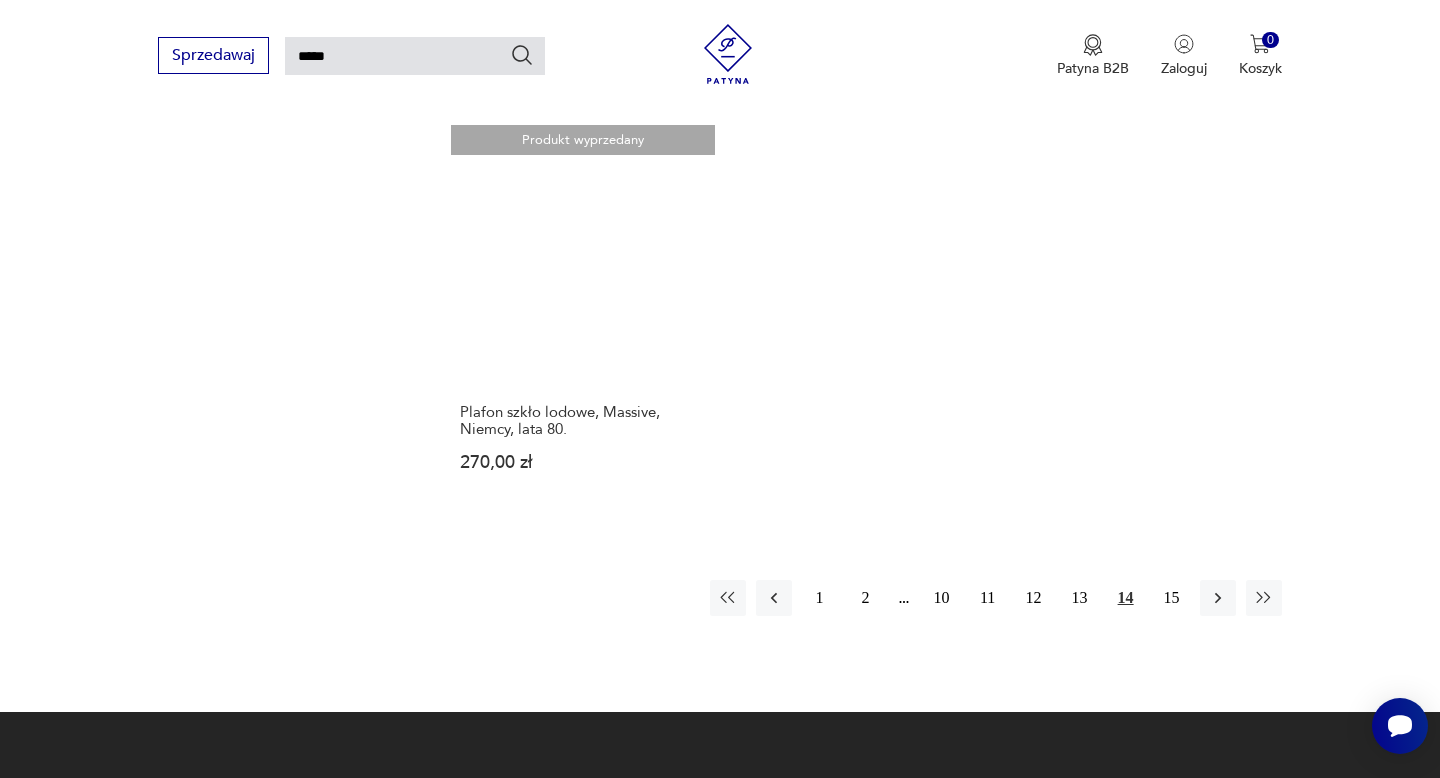 scroll, scrollTop: 2468, scrollLeft: 0, axis: vertical 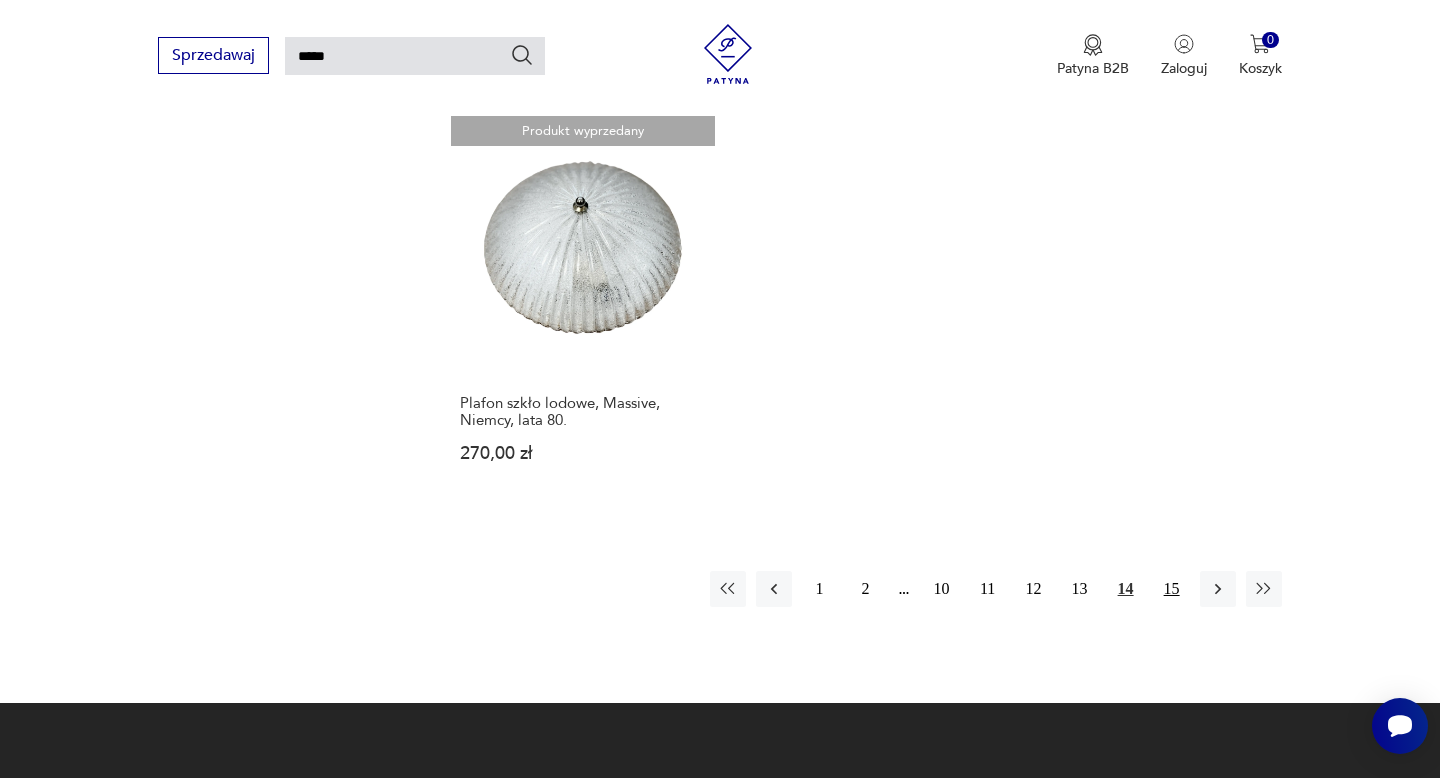 click on "15" at bounding box center (1172, 589) 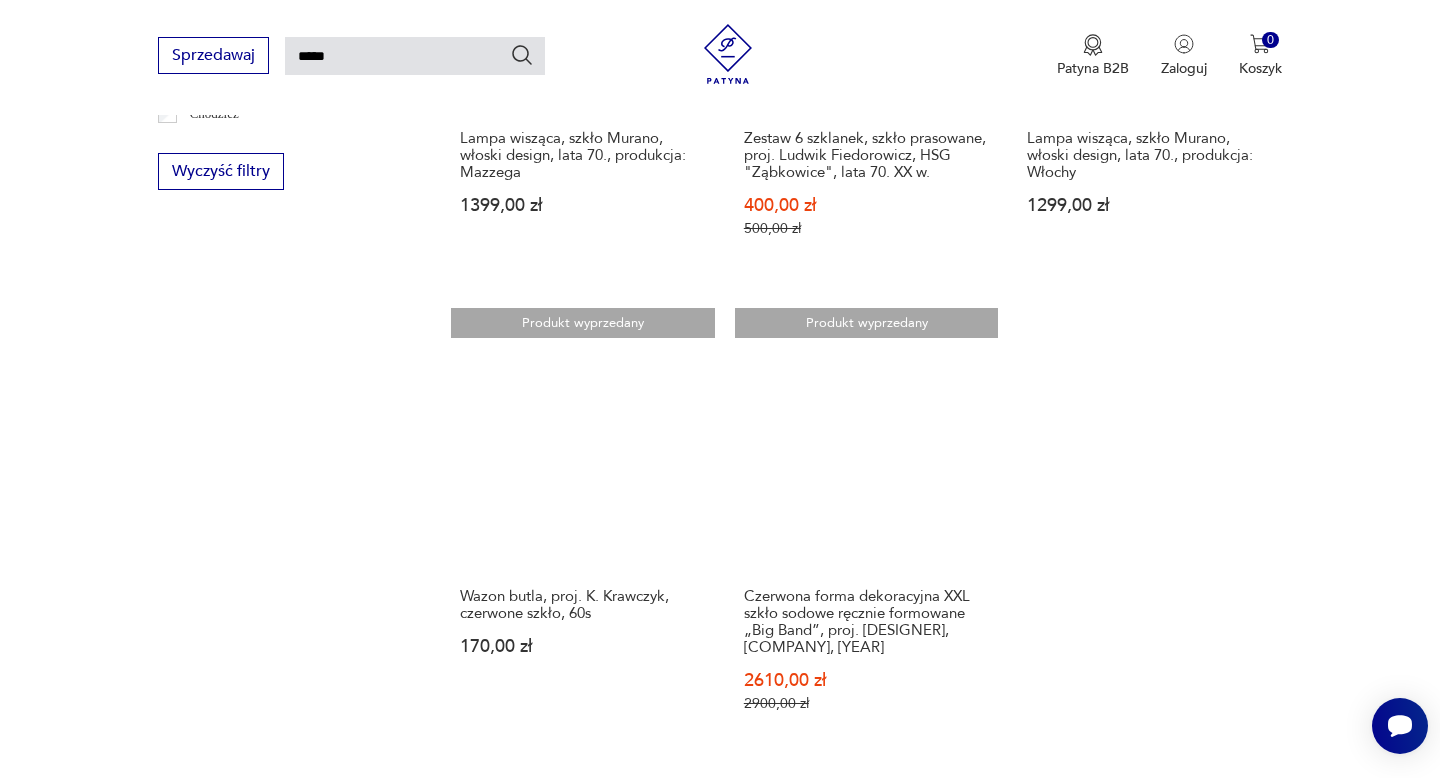 scroll, scrollTop: 1467, scrollLeft: 0, axis: vertical 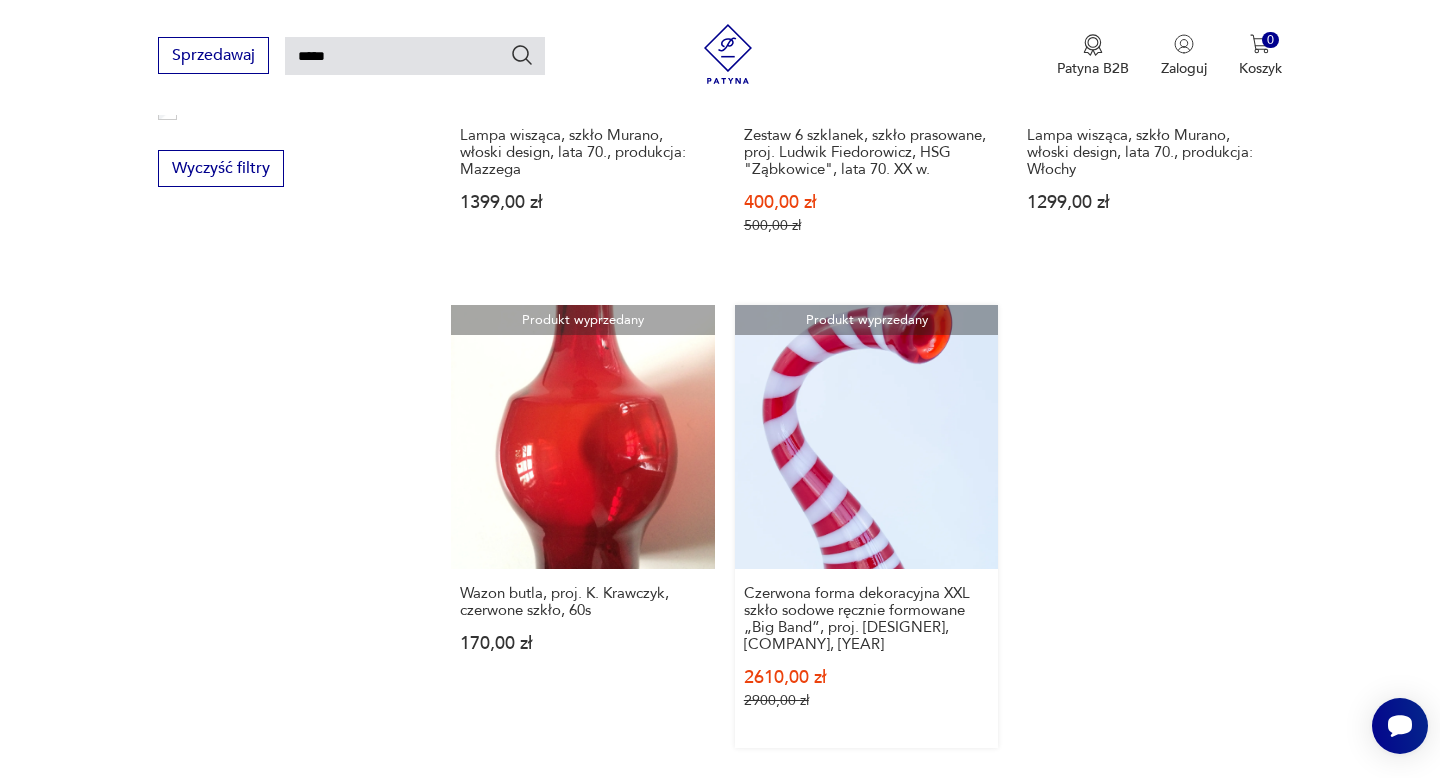 click on "Produkt wyprzedany Czerwona forma dekoracyjna XXL szkło sodowe ręcznie formowane „Big Band”, proj. [DESIGNER] [COMPANY], [YEAR] [PRICE] [PRICE]" at bounding box center (866, 526) 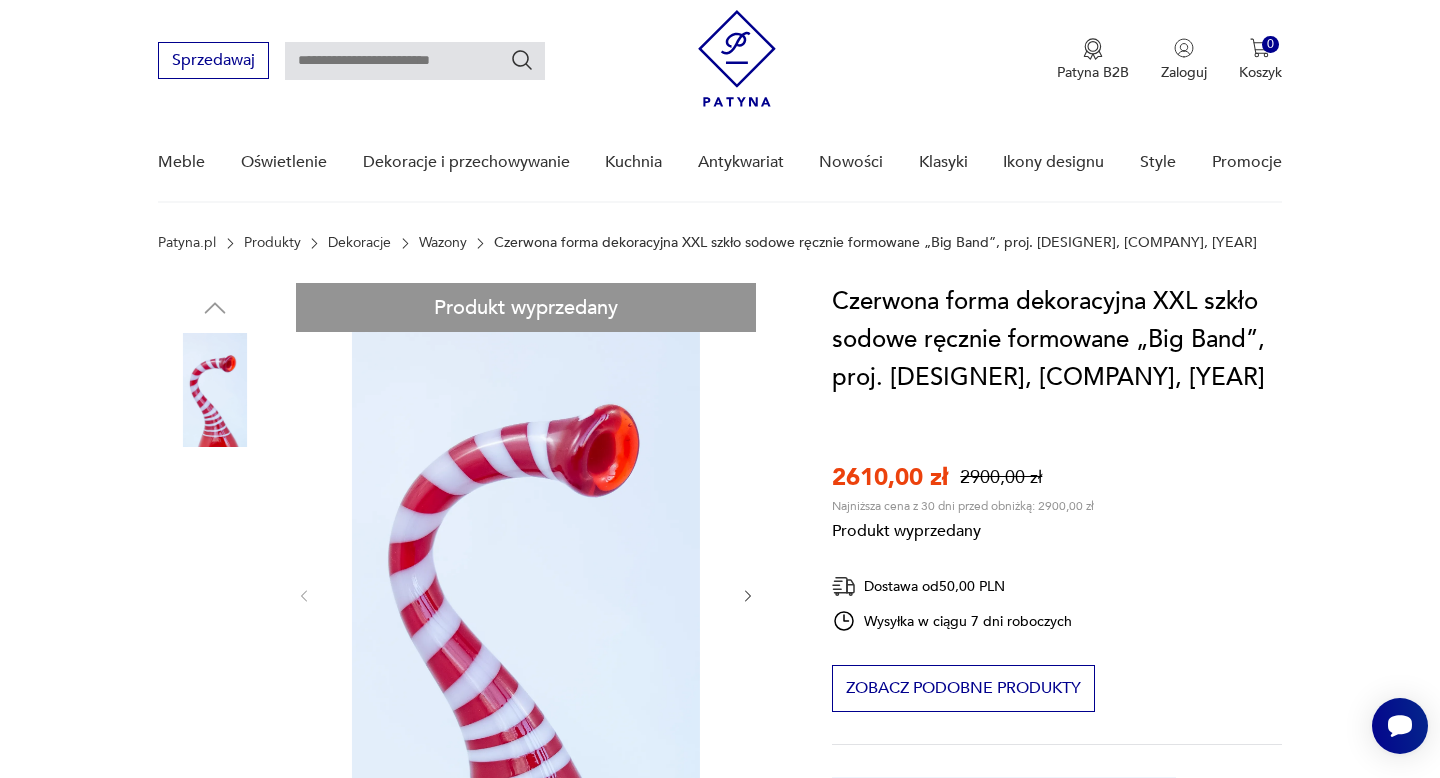 scroll, scrollTop: 0, scrollLeft: 0, axis: both 